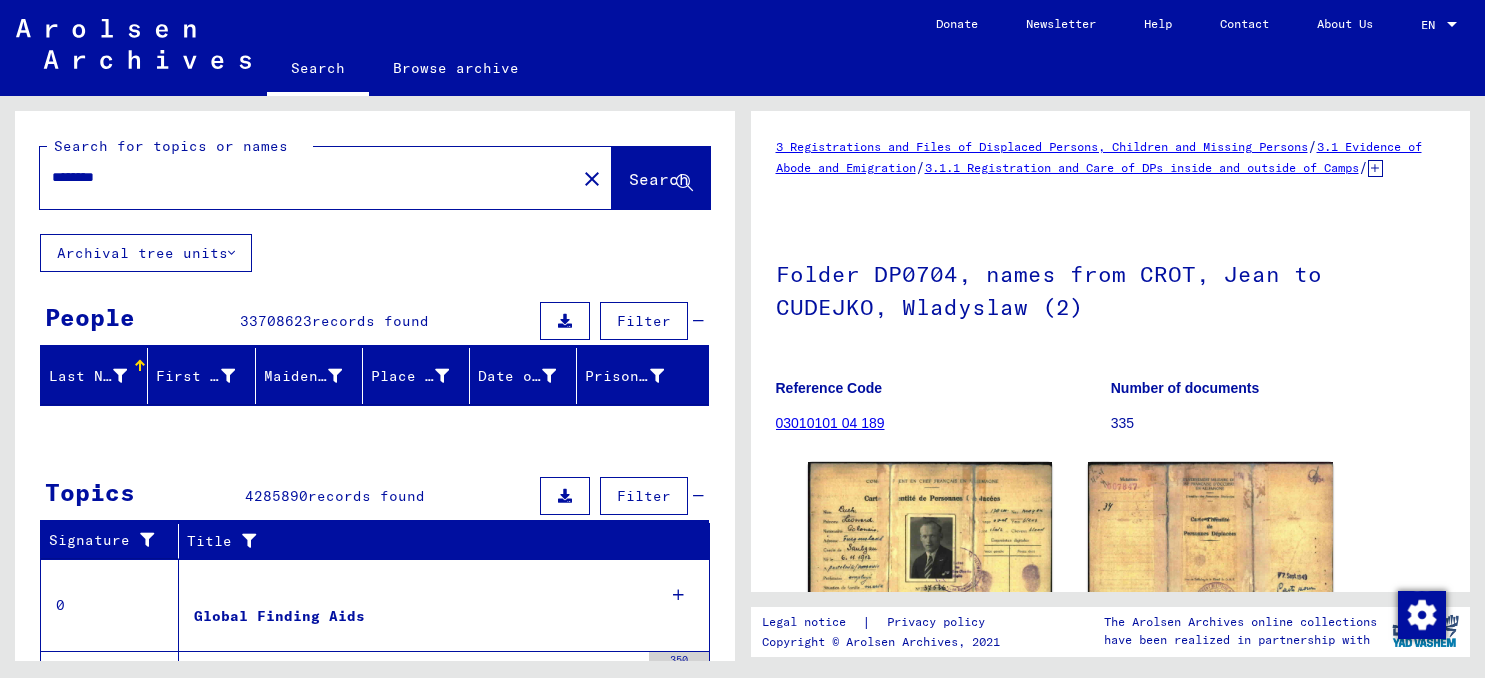 scroll, scrollTop: 0, scrollLeft: 0, axis: both 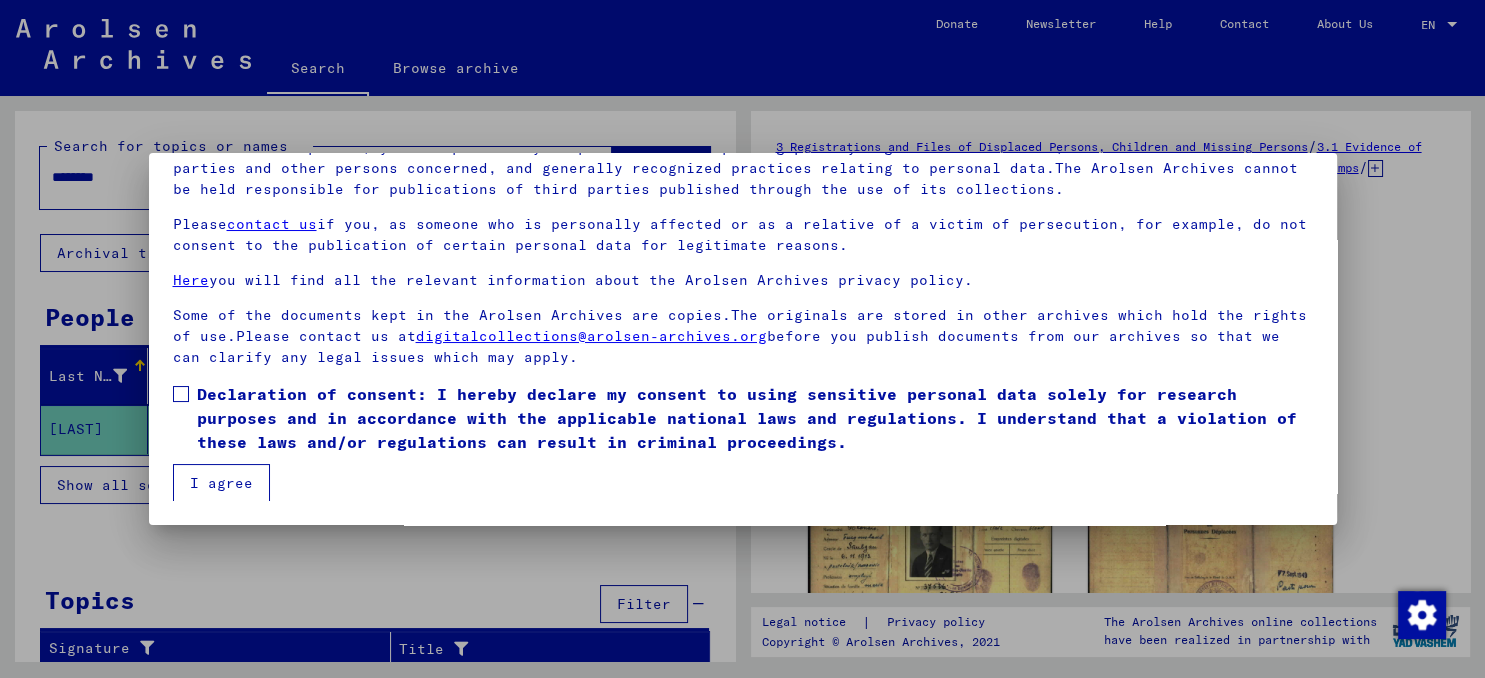 click on "I agree" at bounding box center (221, 483) 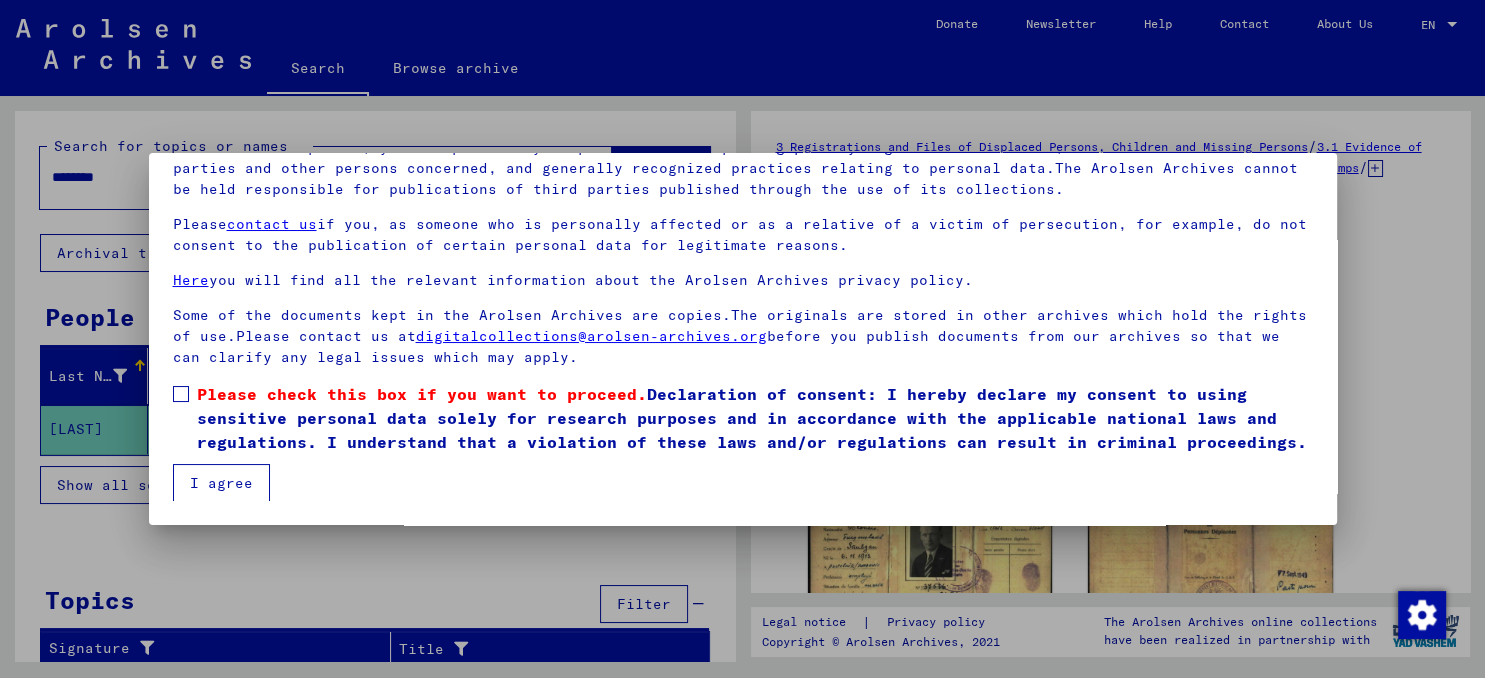 click on "Please check this box if you want to proceed.   Declaration of consent: I hereby declare my consent to using sensitive personal data solely for research purposes and in accordance with the applicable national laws and regulations. I understand that a violation of these laws and/or regulations can result in criminal proceedings." at bounding box center [743, 418] 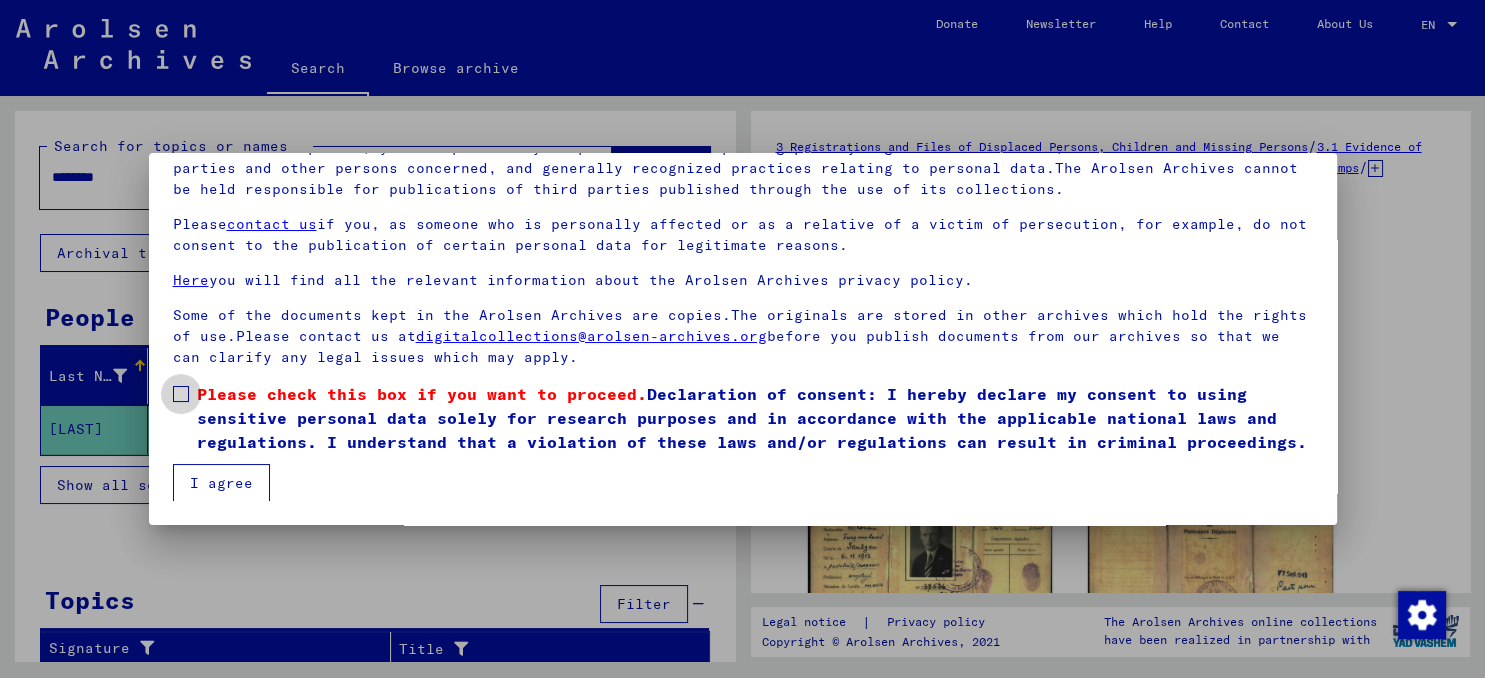 click at bounding box center (181, 394) 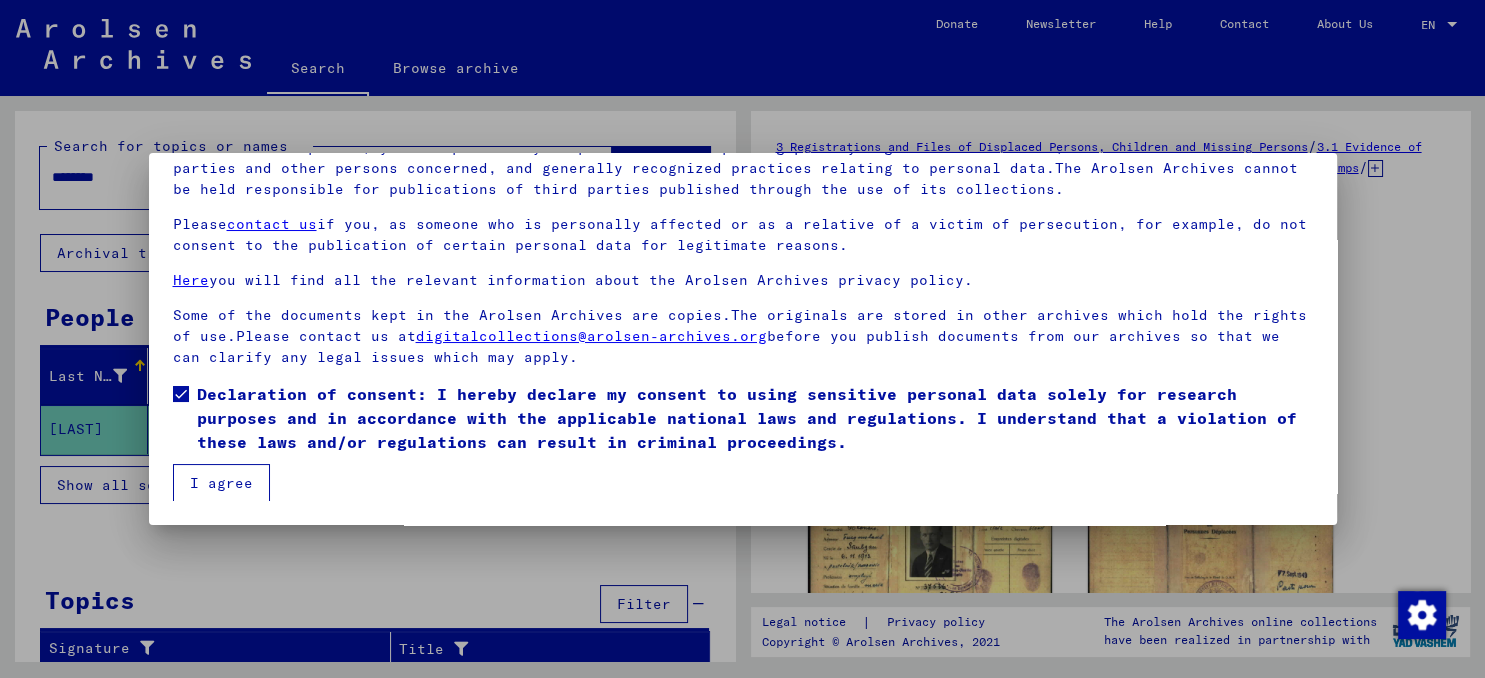 click on "I agree" at bounding box center [221, 483] 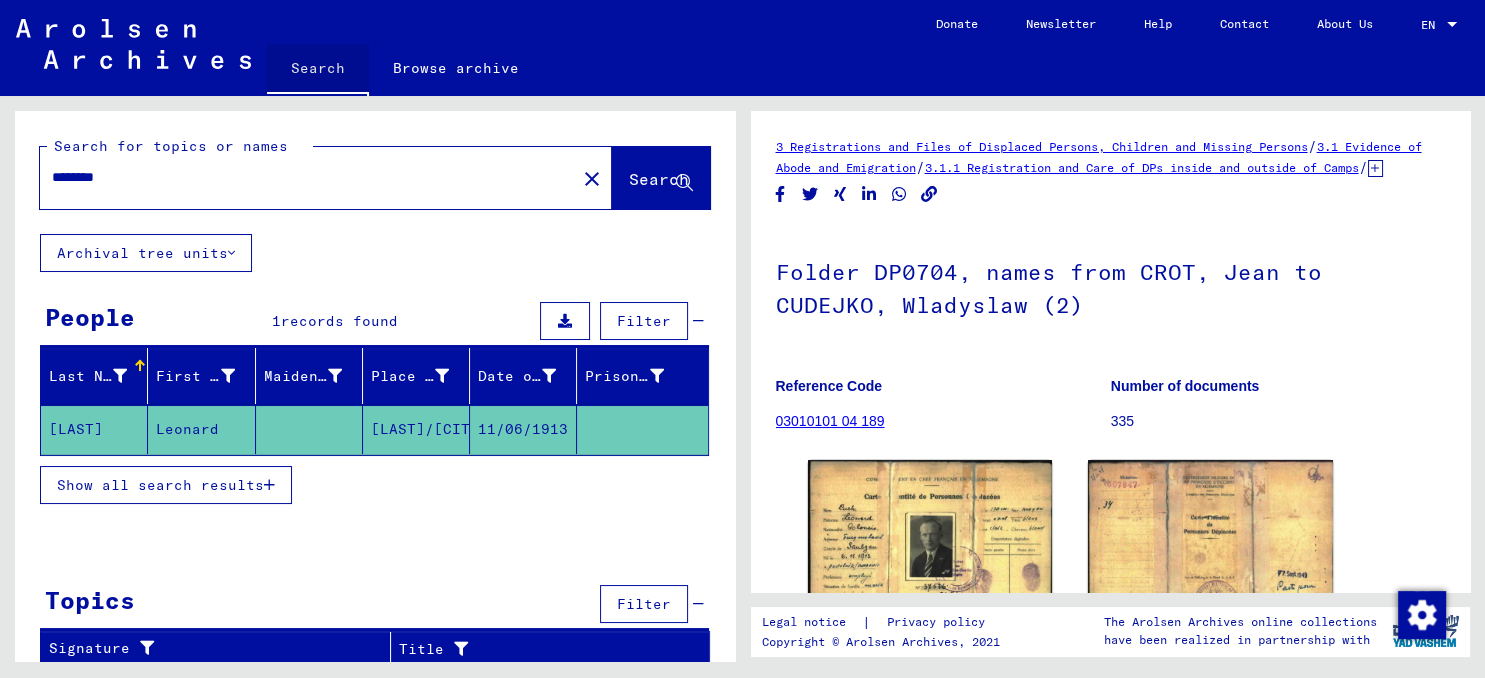 click on "Search" 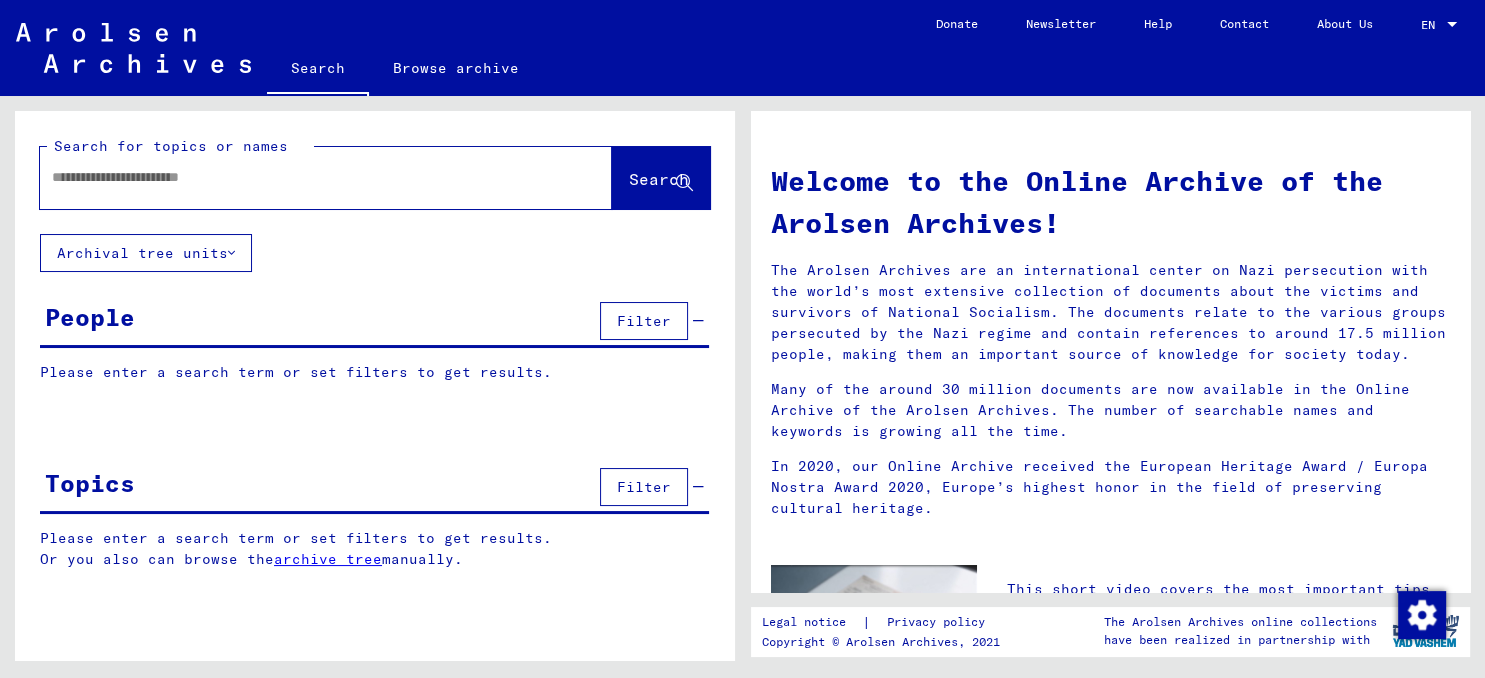 click 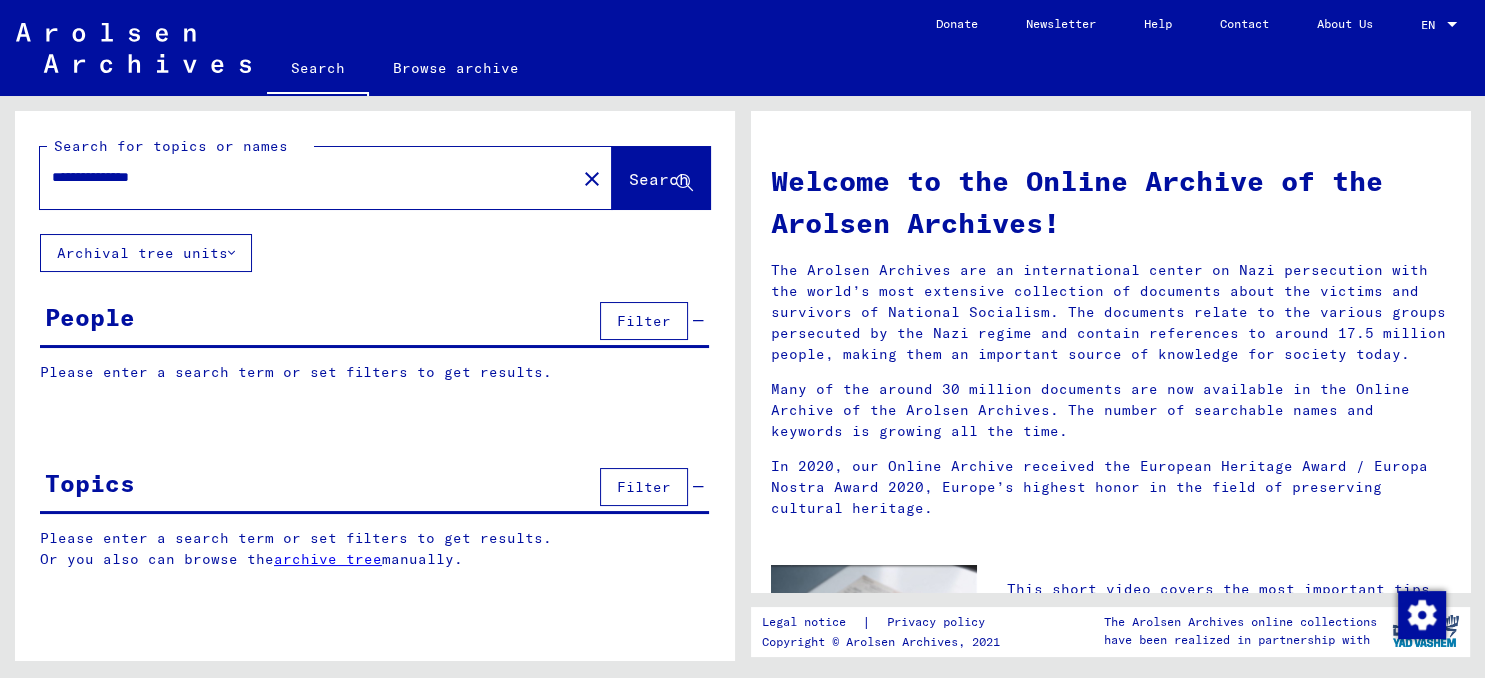 type on "**********" 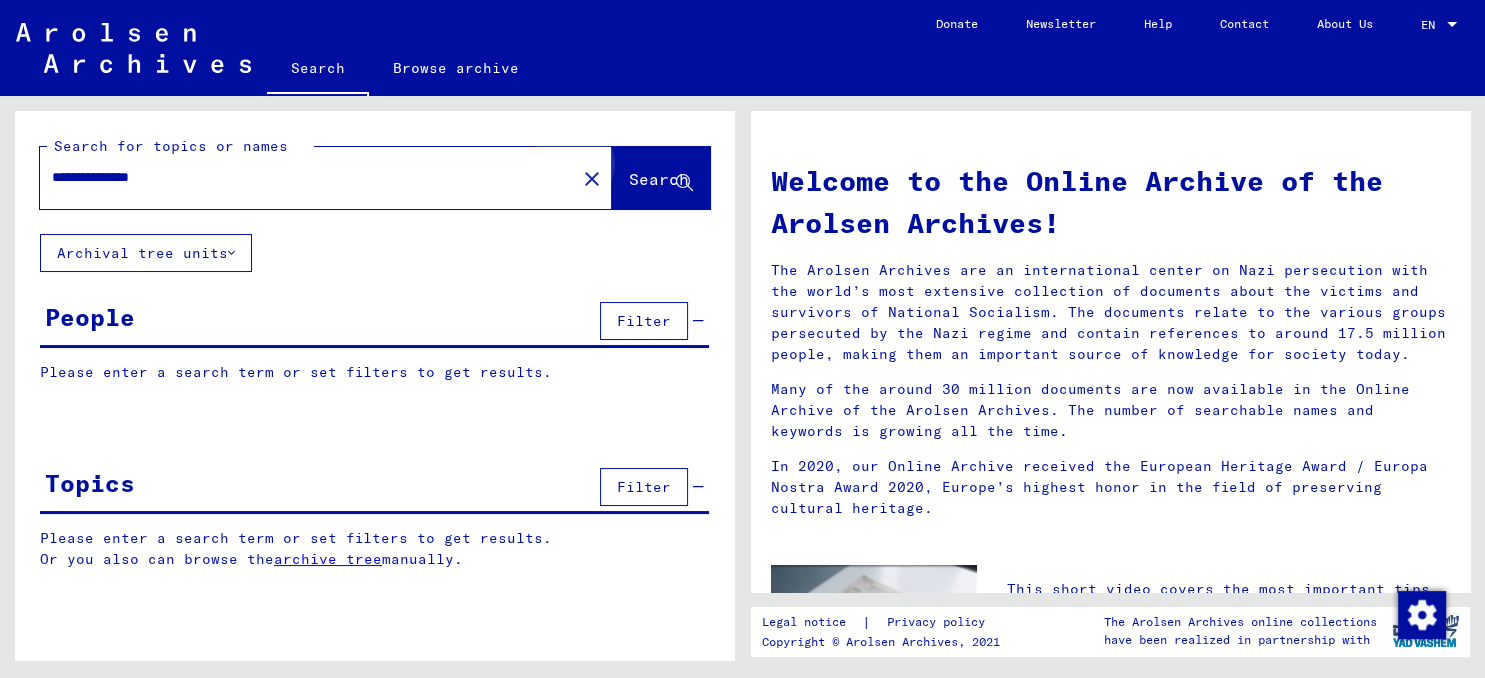 click on "Search" 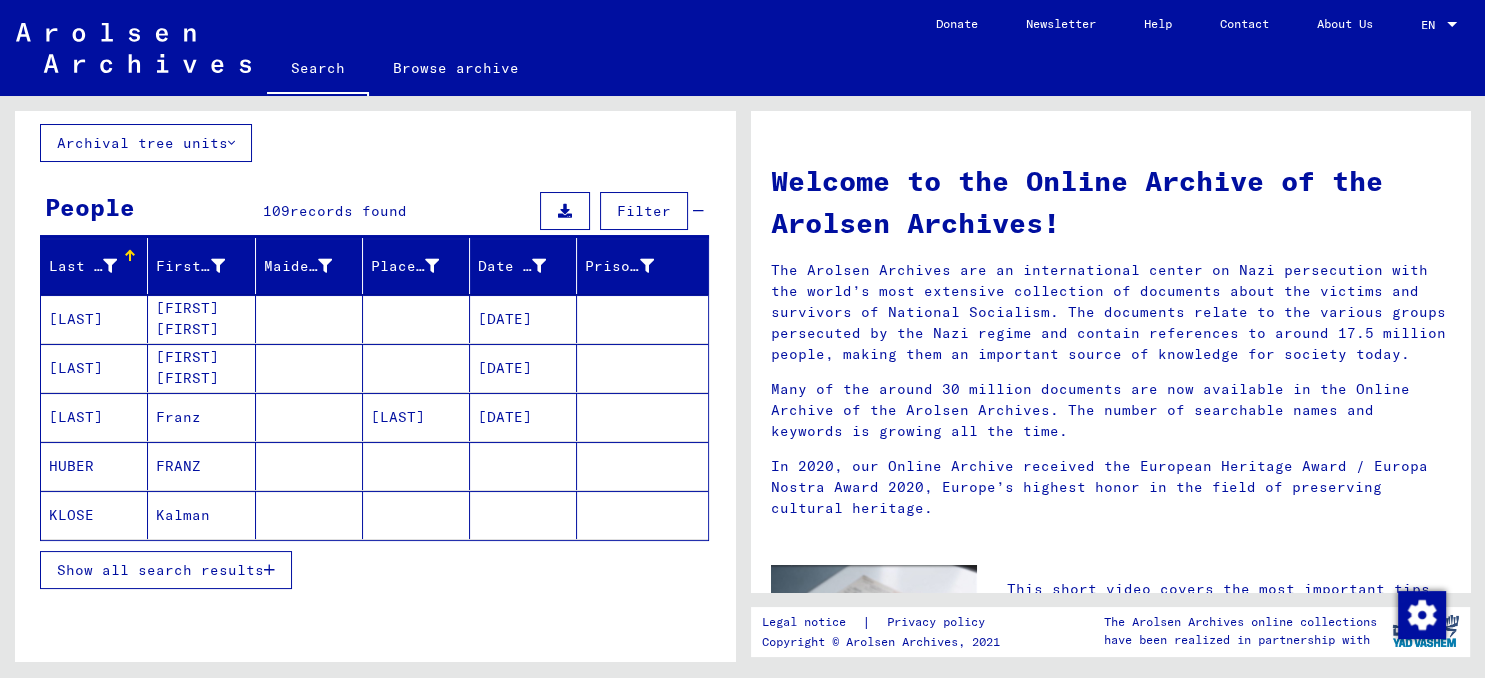 scroll, scrollTop: 220, scrollLeft: 0, axis: vertical 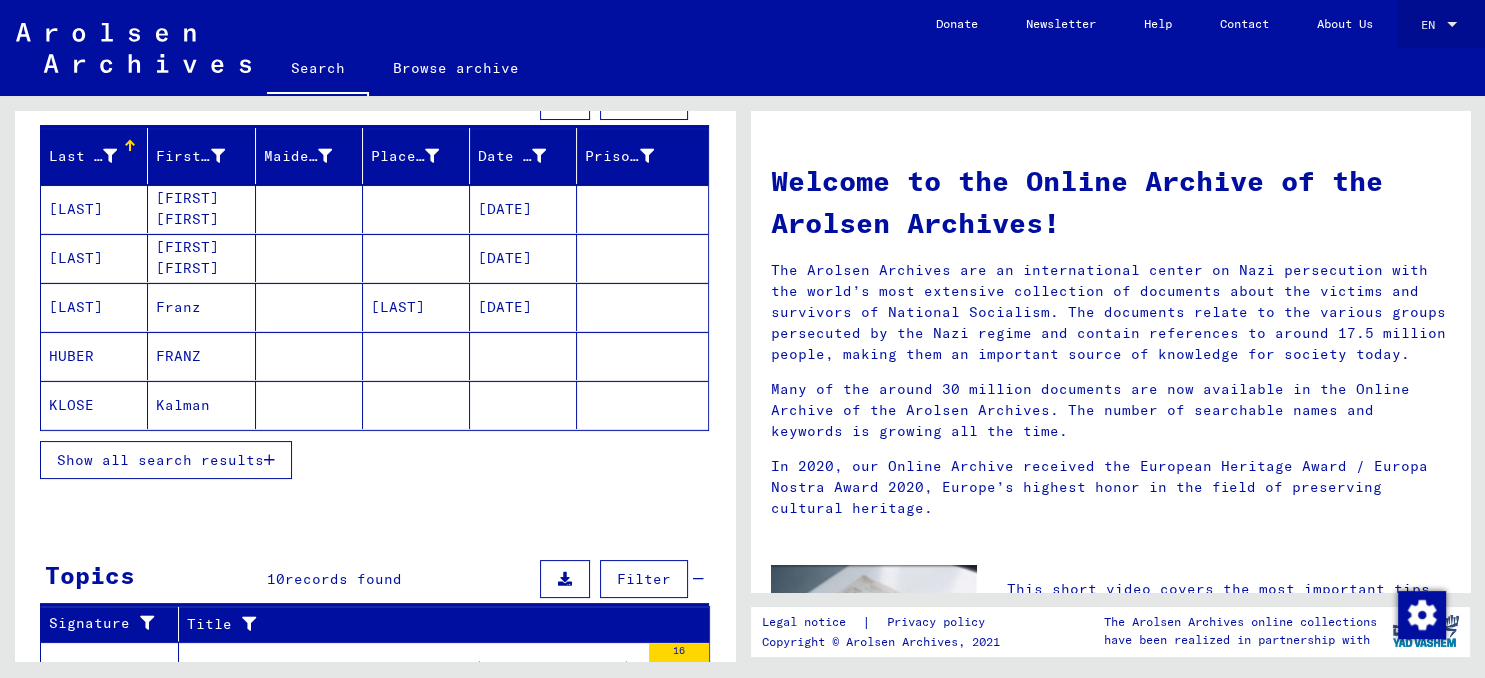 click at bounding box center [1452, 25] 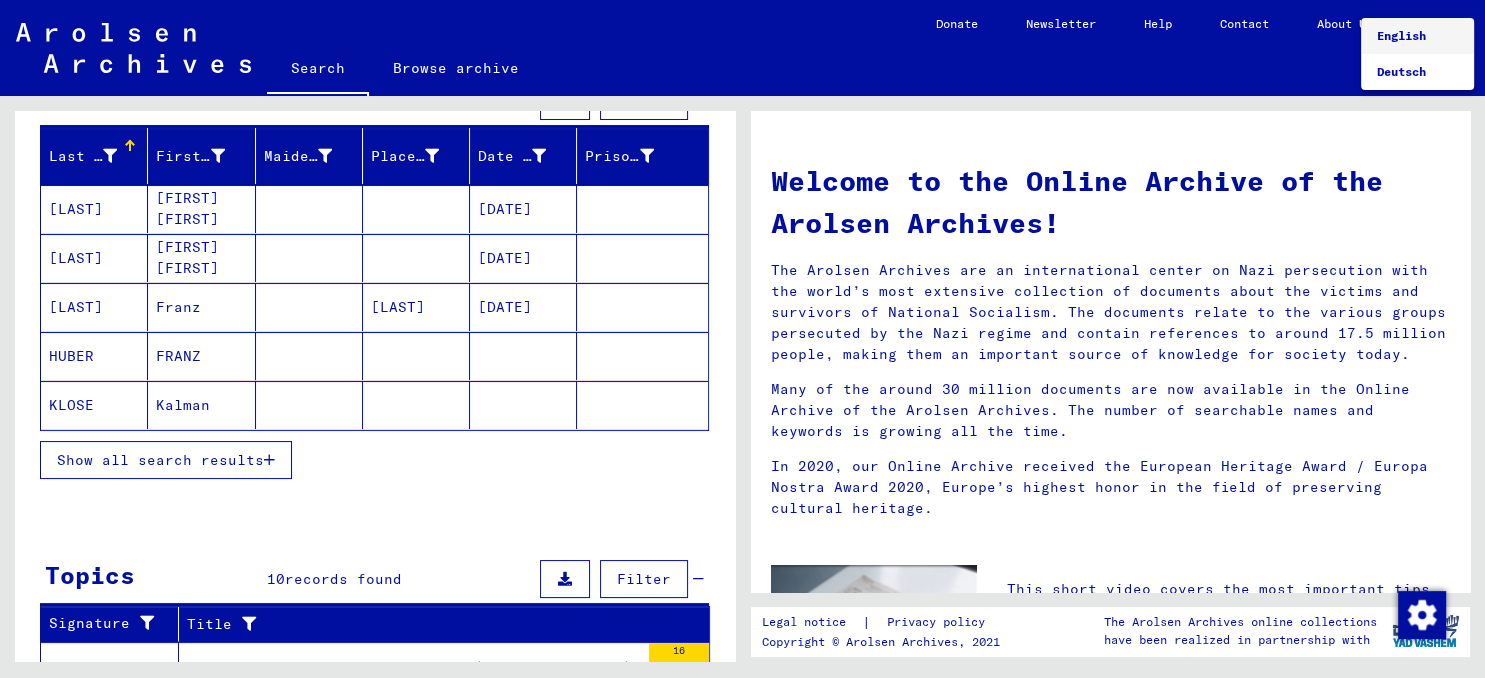 click at bounding box center [742, 339] 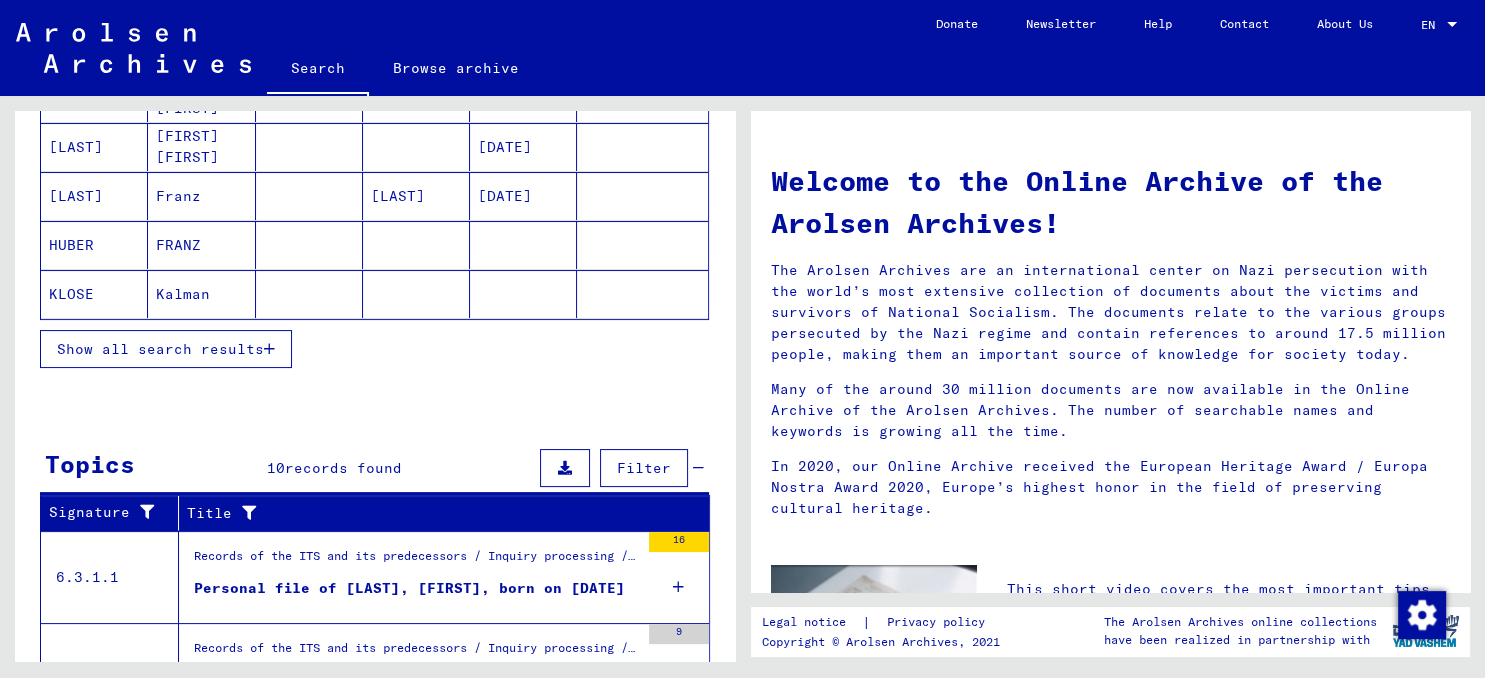 scroll, scrollTop: 441, scrollLeft: 0, axis: vertical 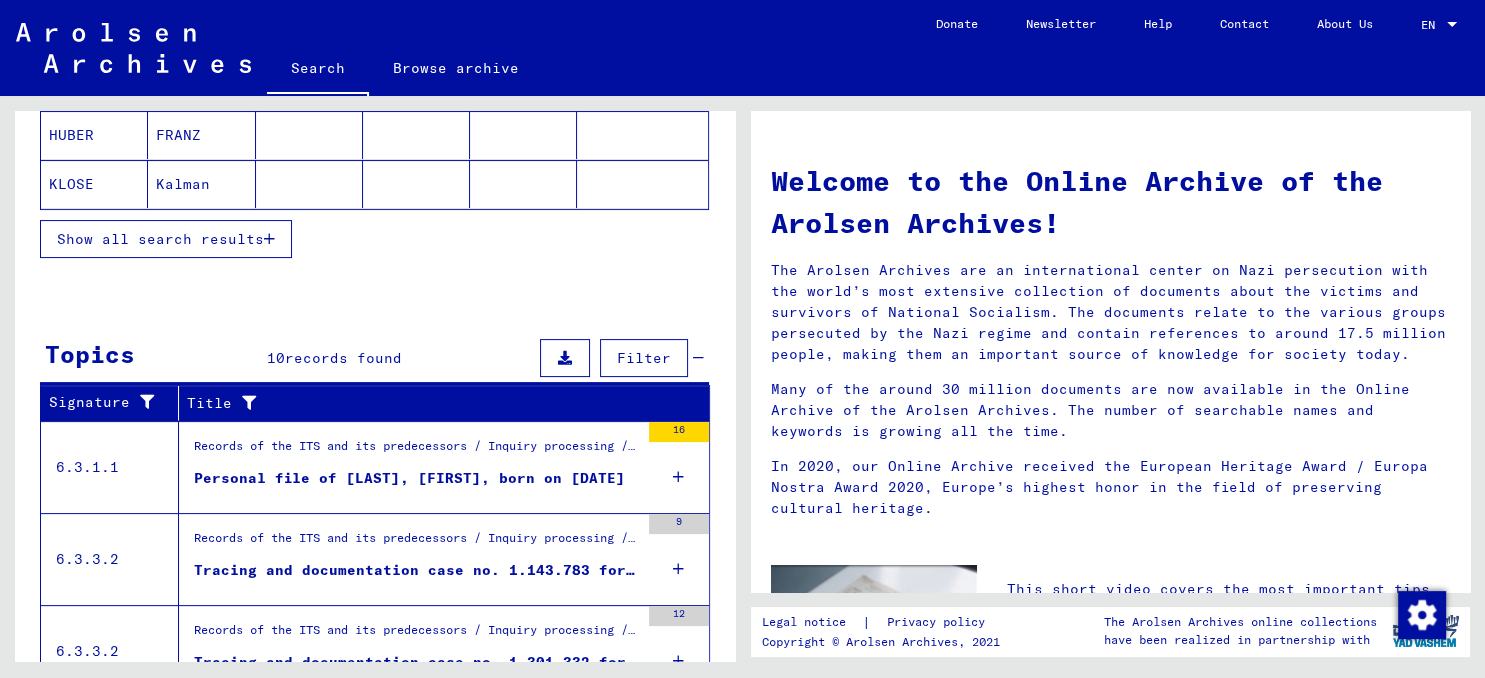 click on "Personal file of [LAST], [FIRST], born on [DATE]" at bounding box center (409, 478) 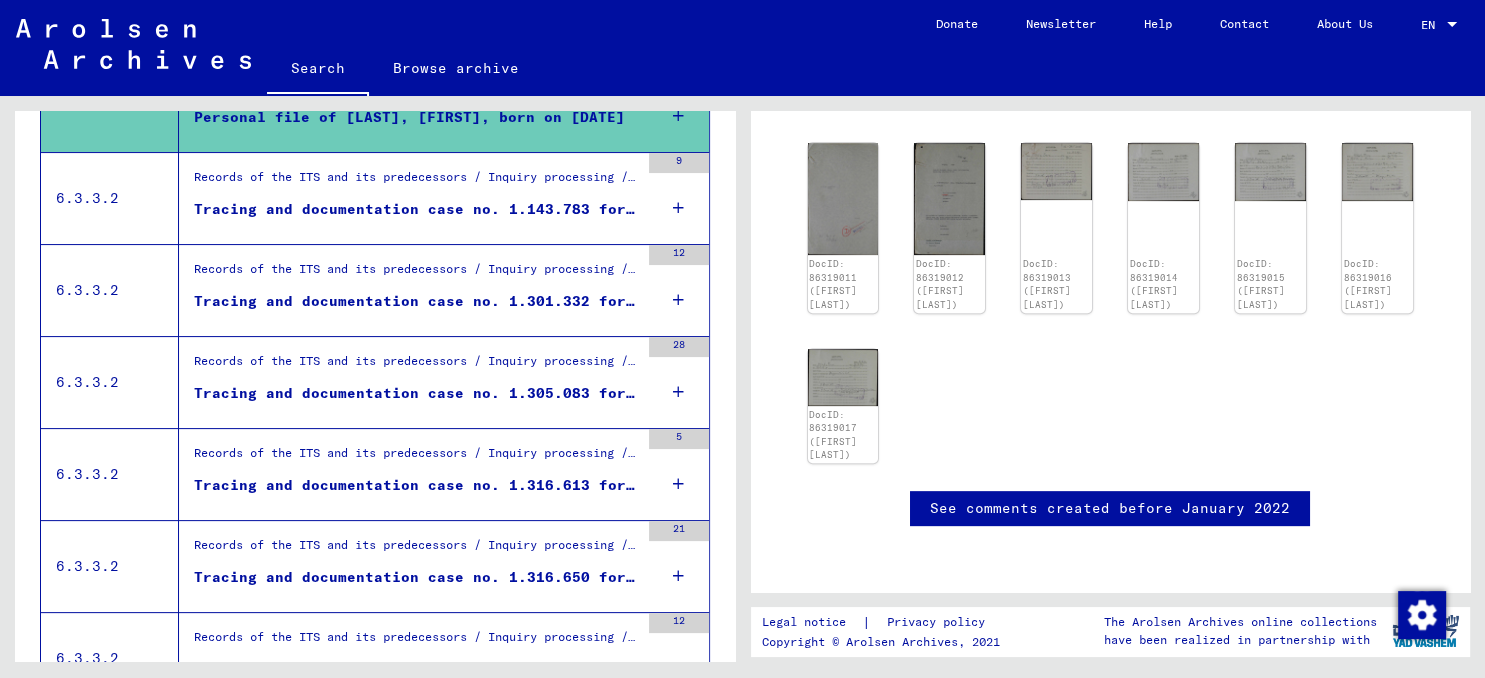scroll, scrollTop: 772, scrollLeft: 0, axis: vertical 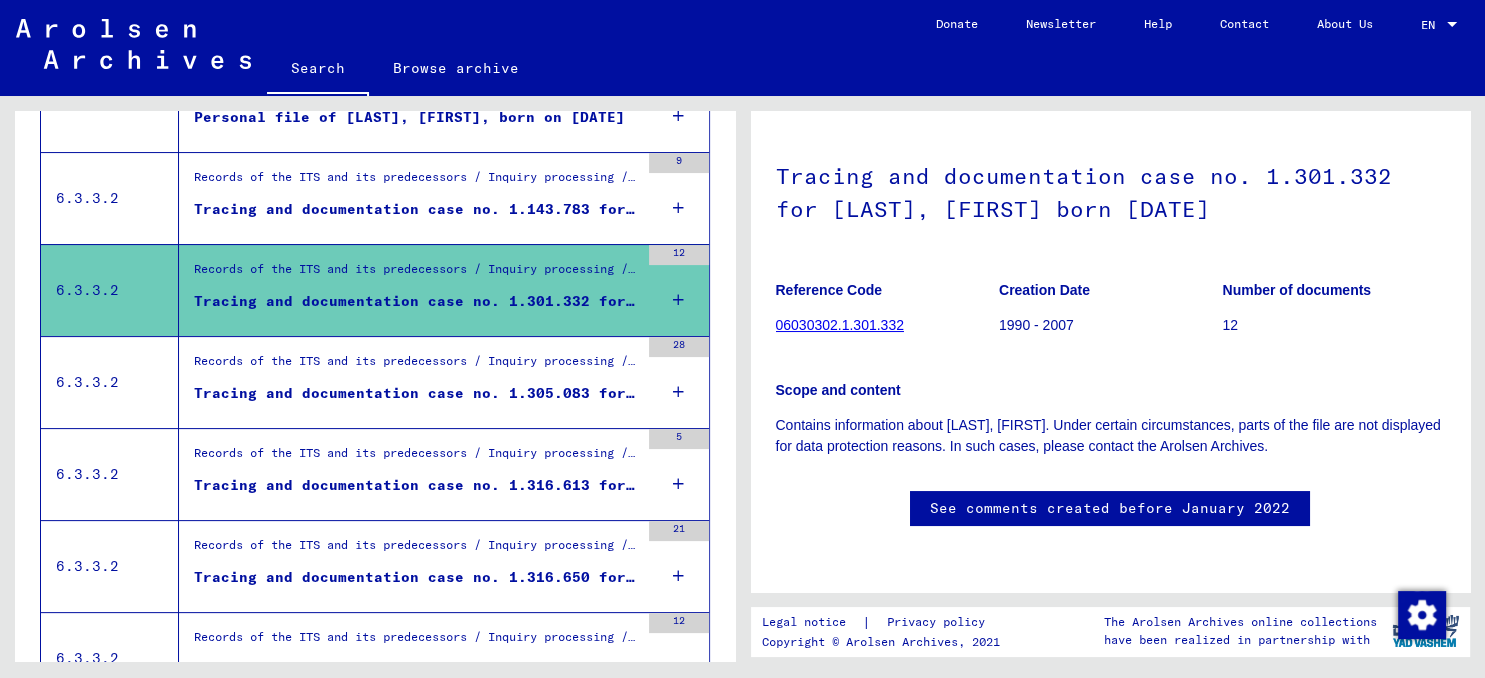 click on "Records of the ITS and its predecessors / Inquiry processing / ITS case files as of 1947 / Repository of T/D cases / Tracing and documentation cases with (T/D) numbers between 1.250.000 and 1.499.999 / Tracing and documentation cases with (T/D) numbers between 1.305.000 and 1.305.499" at bounding box center (416, 366) 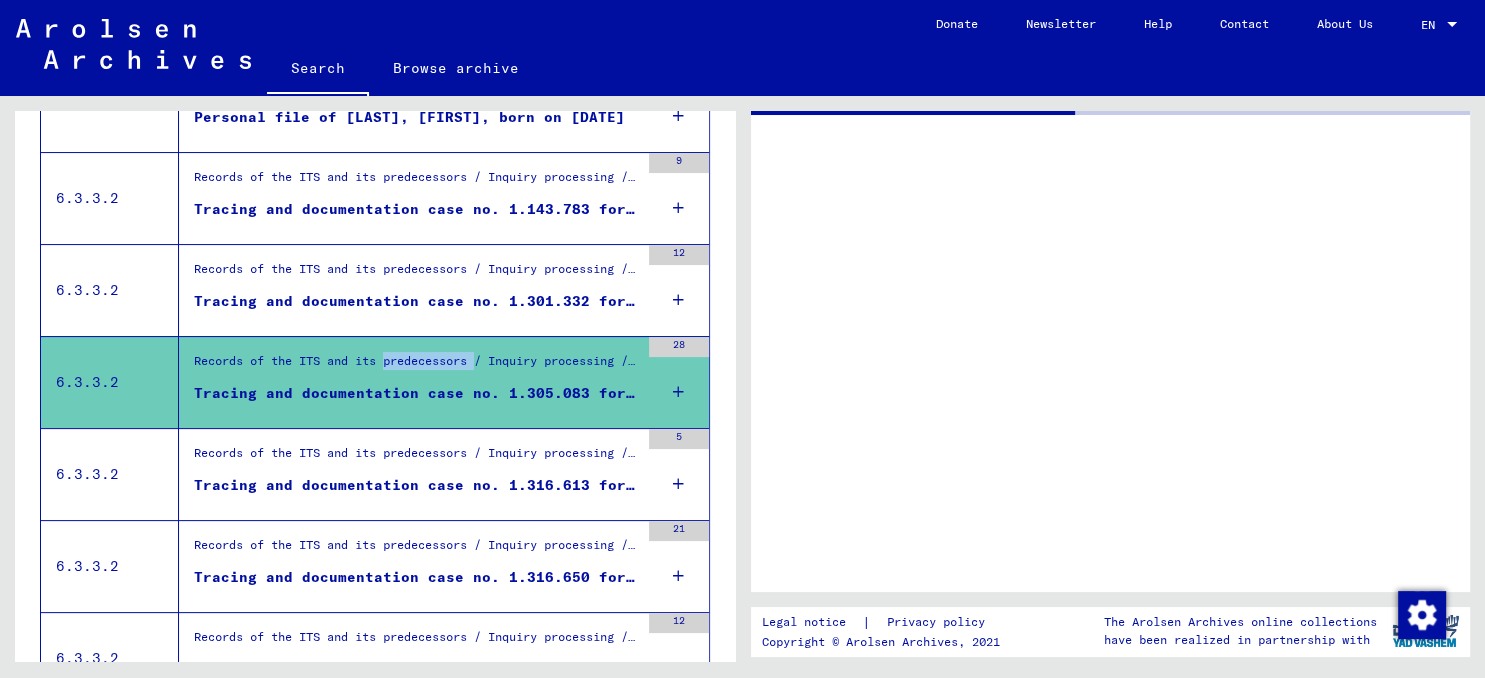 click on "Records of the ITS and its predecessors / Inquiry processing / ITS case files as of 1947 / Repository of T/D cases / Tracing and documentation cases with (T/D) numbers between 1.250.000 and 1.499.999 / Tracing and documentation cases with (T/D) numbers between 1.305.000 and 1.305.499" at bounding box center (416, 366) 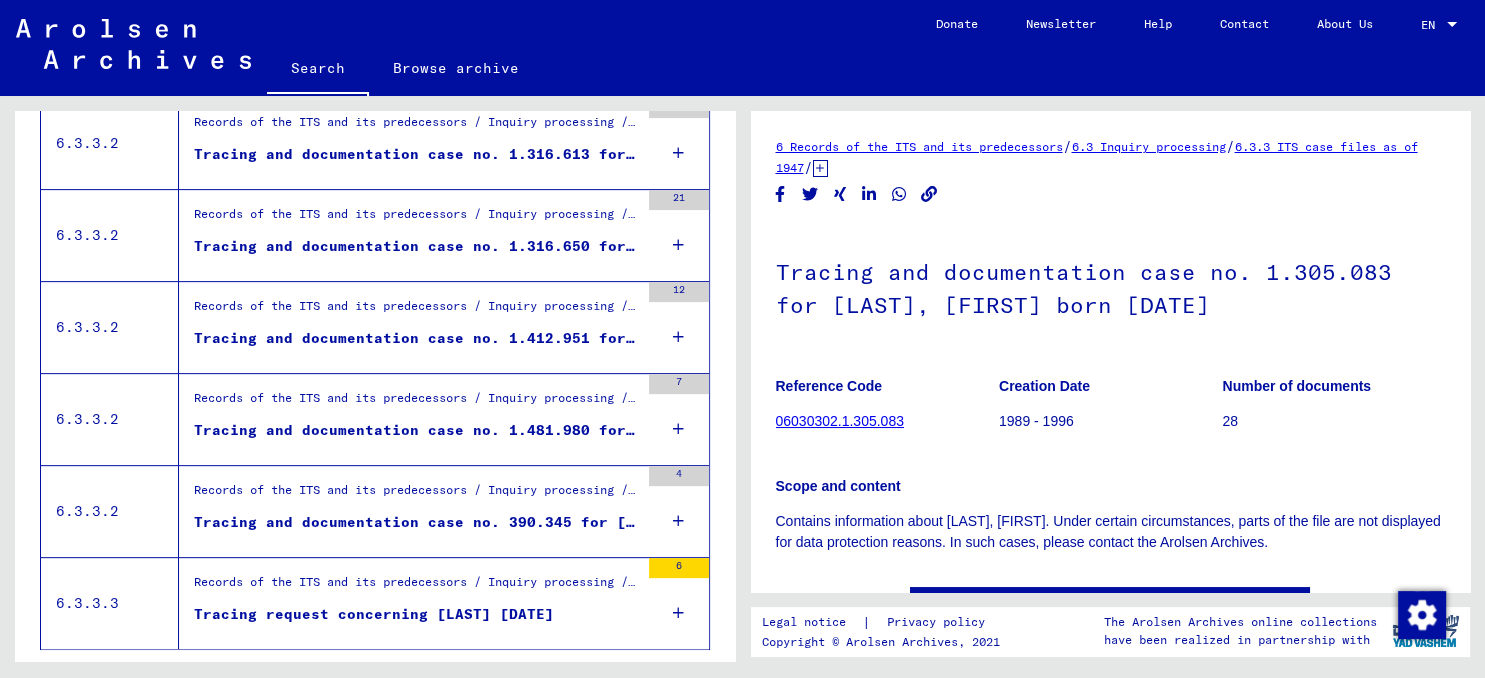 scroll, scrollTop: 870, scrollLeft: 0, axis: vertical 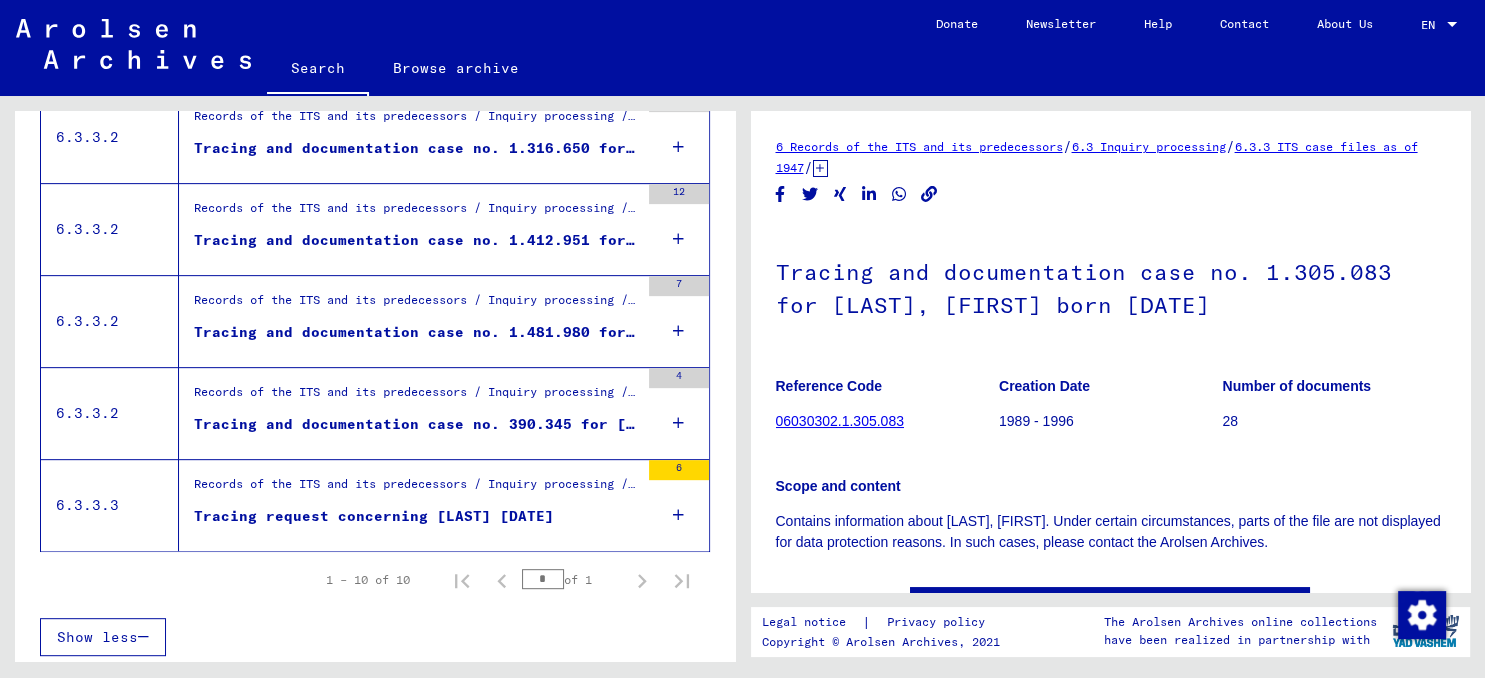 click on "Records of the ITS and its predecessors / Inquiry processing / ITS case files as of 1947 / Deposit of negatively checked enquiries filed under a "Briefnummer" / Files with "Briefnummer" from B174501 to B175000" at bounding box center (416, 490) 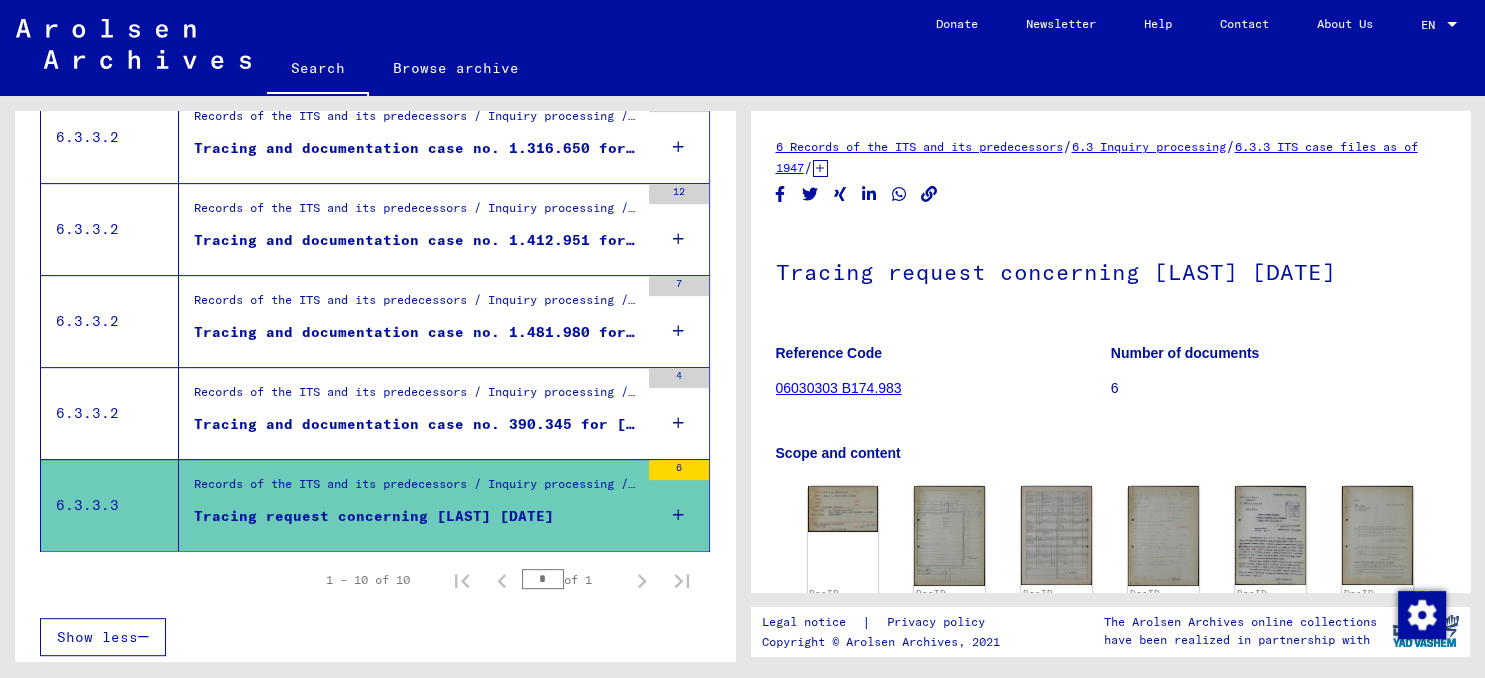 click on "Records of the ITS and its predecessors / Inquiry processing / ITS case files as of 1947 / Repository of T/D cases / Tracing and documentation cases with (T/D) numbers between 250.000 and 499.999 / Tracing and documentation cases with (T/D) numbers between 390.000 and 390.499" at bounding box center [416, 397] 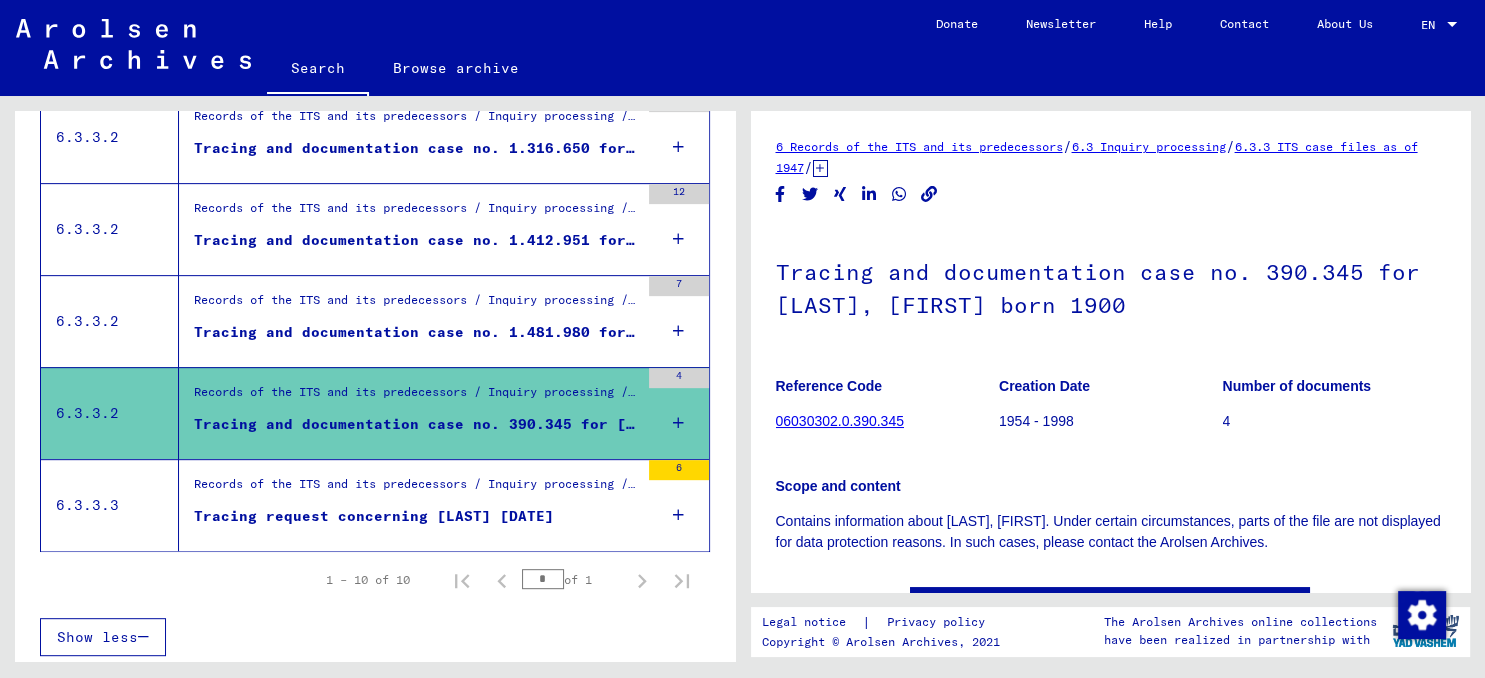 click on "Records of the ITS and its predecessors / Inquiry processing / ITS case files as of 1947 / Repository of T/D cases / Tracing and documentation cases with (T/D) numbers between 1.250.000 and 1.499.999 / Tracing and documentation cases with (T/D) numbers between 1.481.500 and 1.481.999" at bounding box center [416, 306] 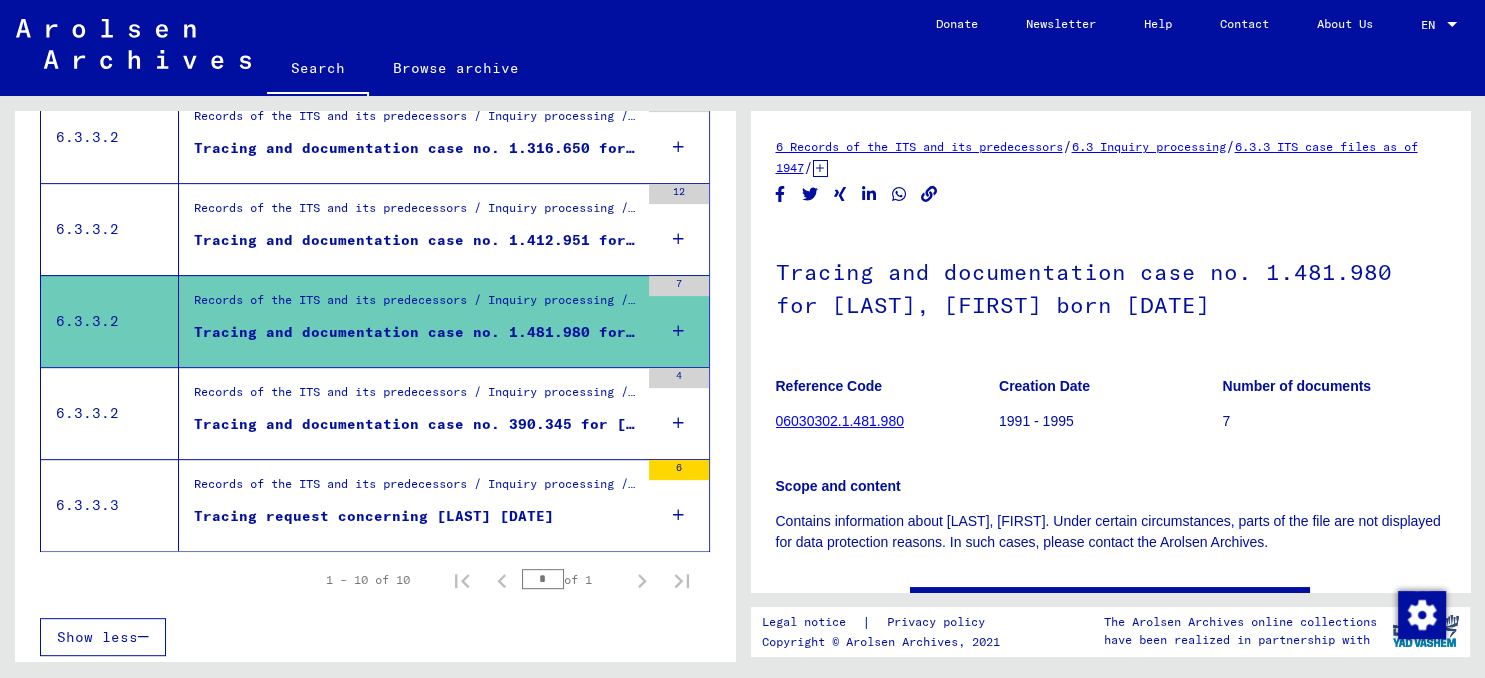 click on "Tracing and documentation case no. 1.412.951 for [LAST], [FIRST] born [DATE] or[DATE]" at bounding box center [416, 240] 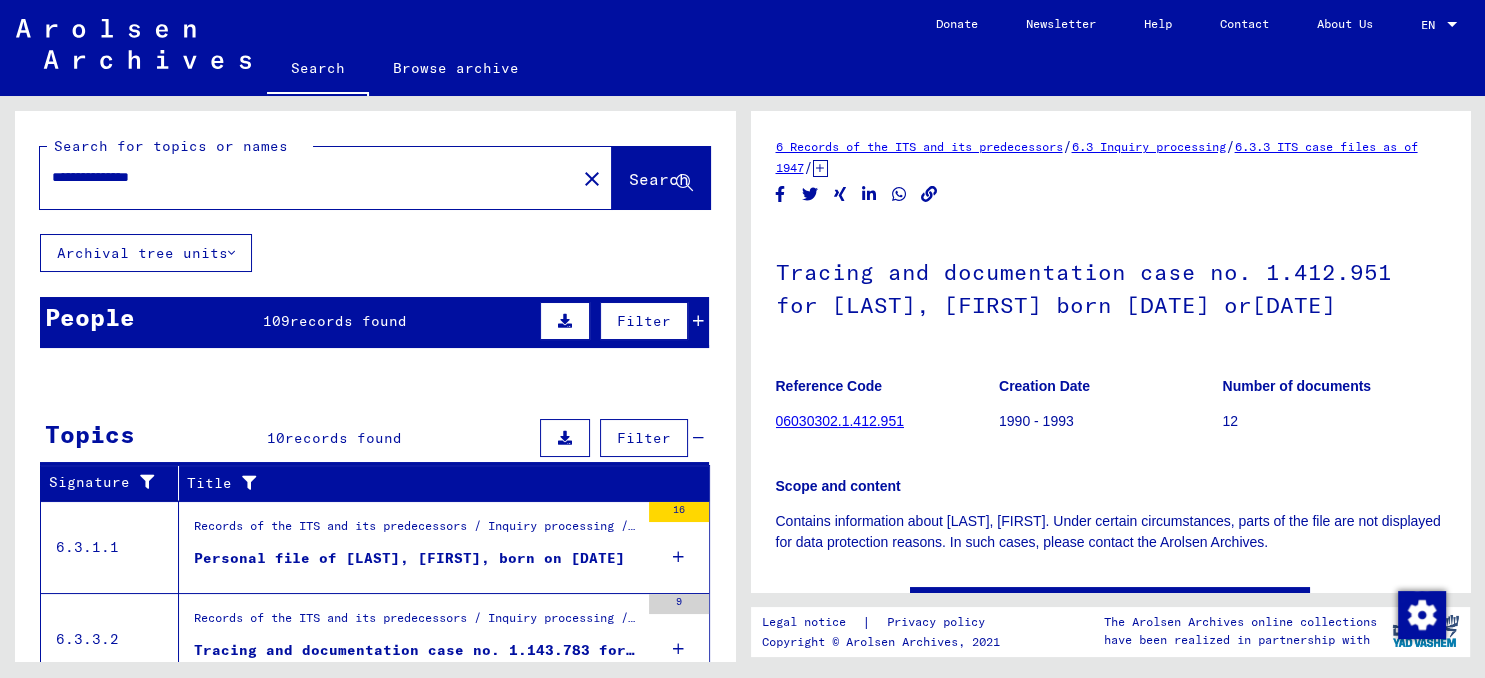 scroll, scrollTop: 110, scrollLeft: 0, axis: vertical 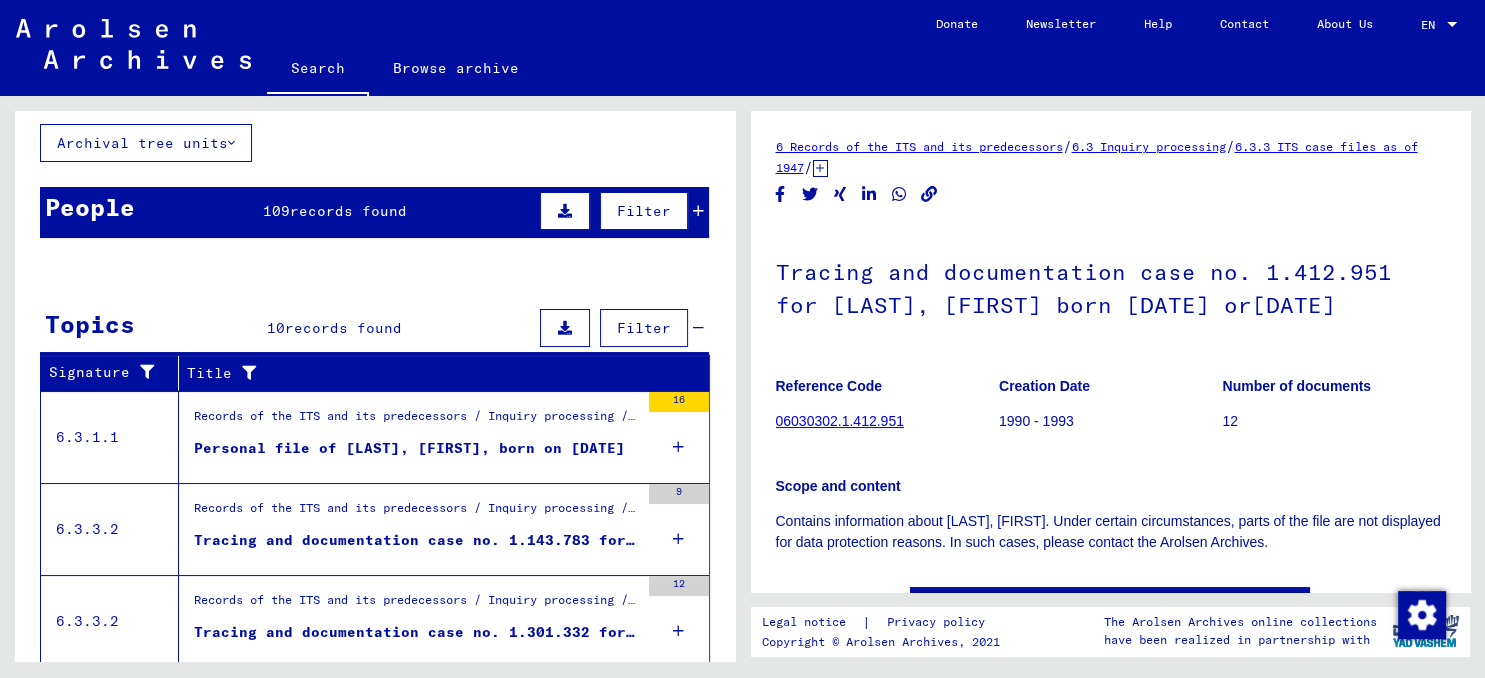 click on "Personal file of [LAST], [FIRST], born on [DATE]" at bounding box center (409, 448) 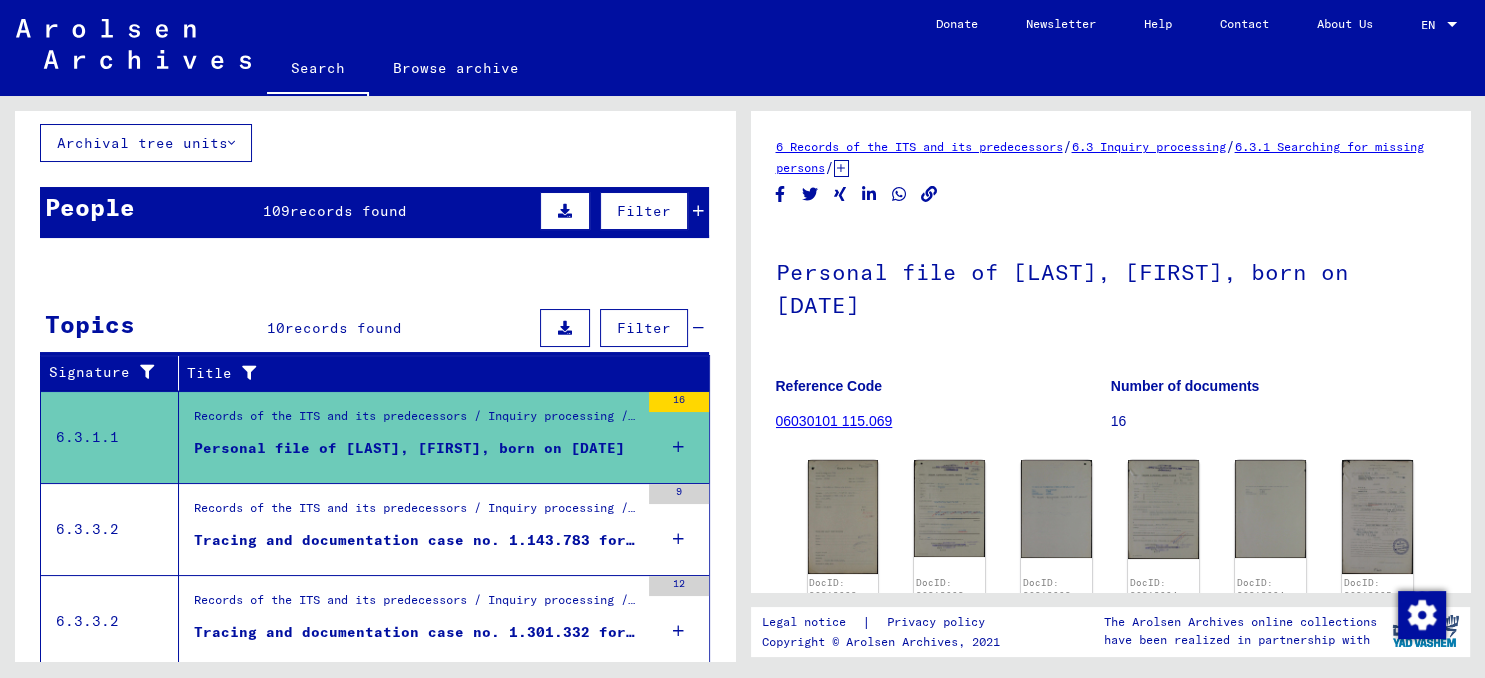 click on "Tracing and documentation case no. 1.143.783 for [LAST], [FIRST] born [DATE]" at bounding box center [416, 540] 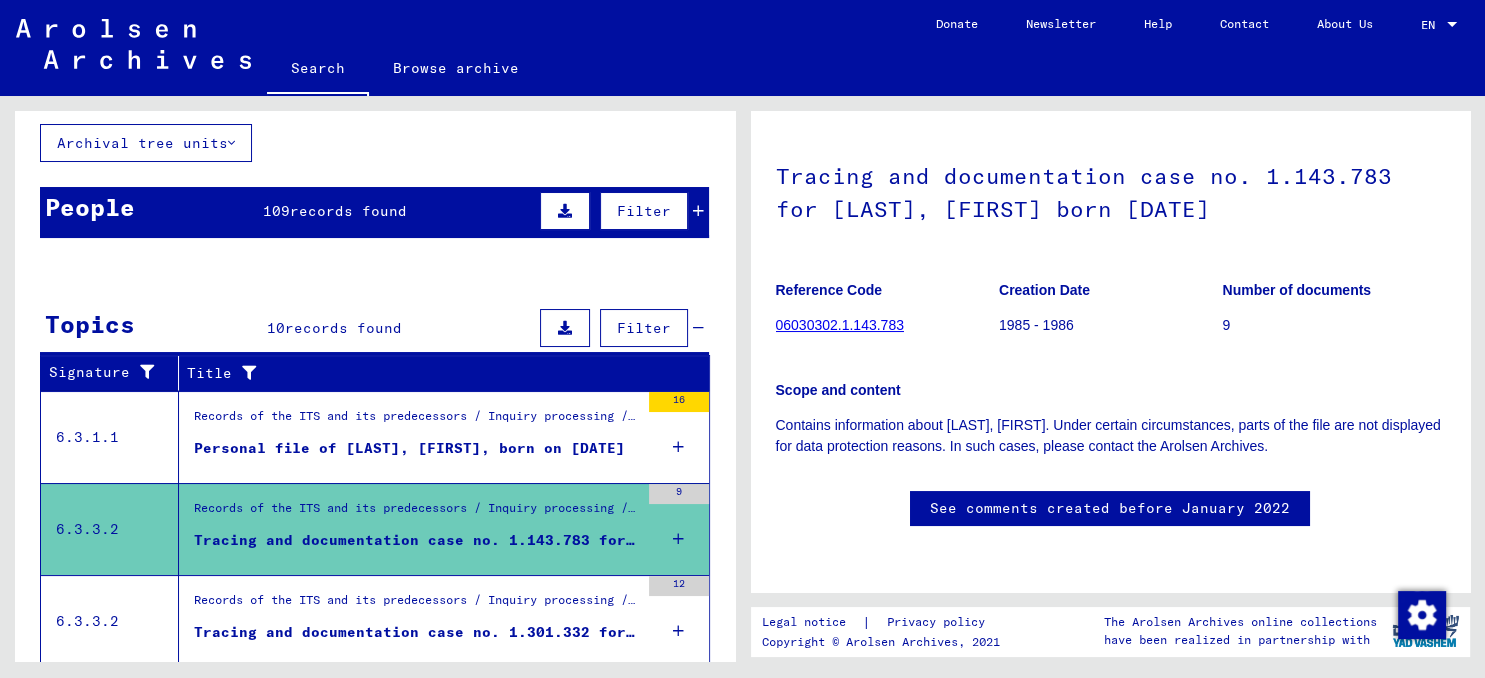 scroll, scrollTop: 441, scrollLeft: 0, axis: vertical 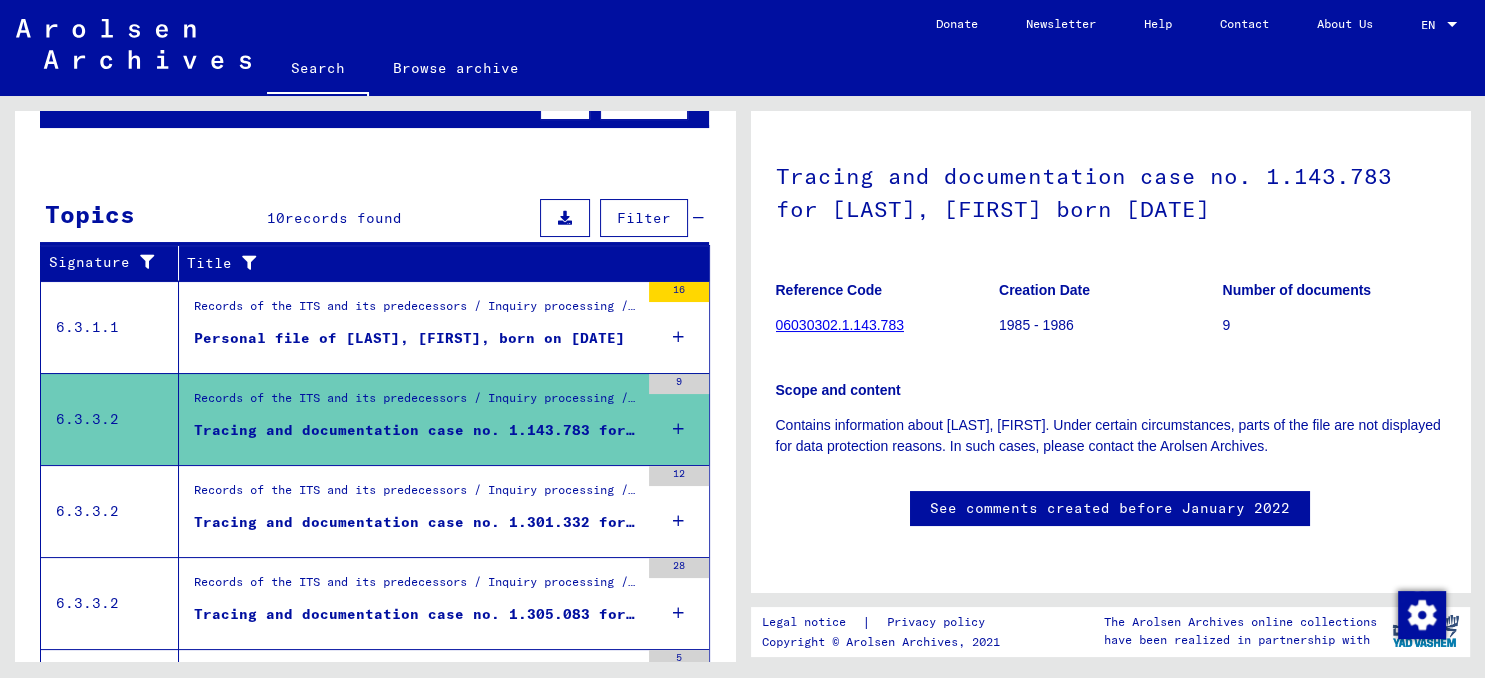 click on "Tracing and documentation case no. 1.301.332 for [LAST], [FIRST] born [DATE]" at bounding box center [416, 522] 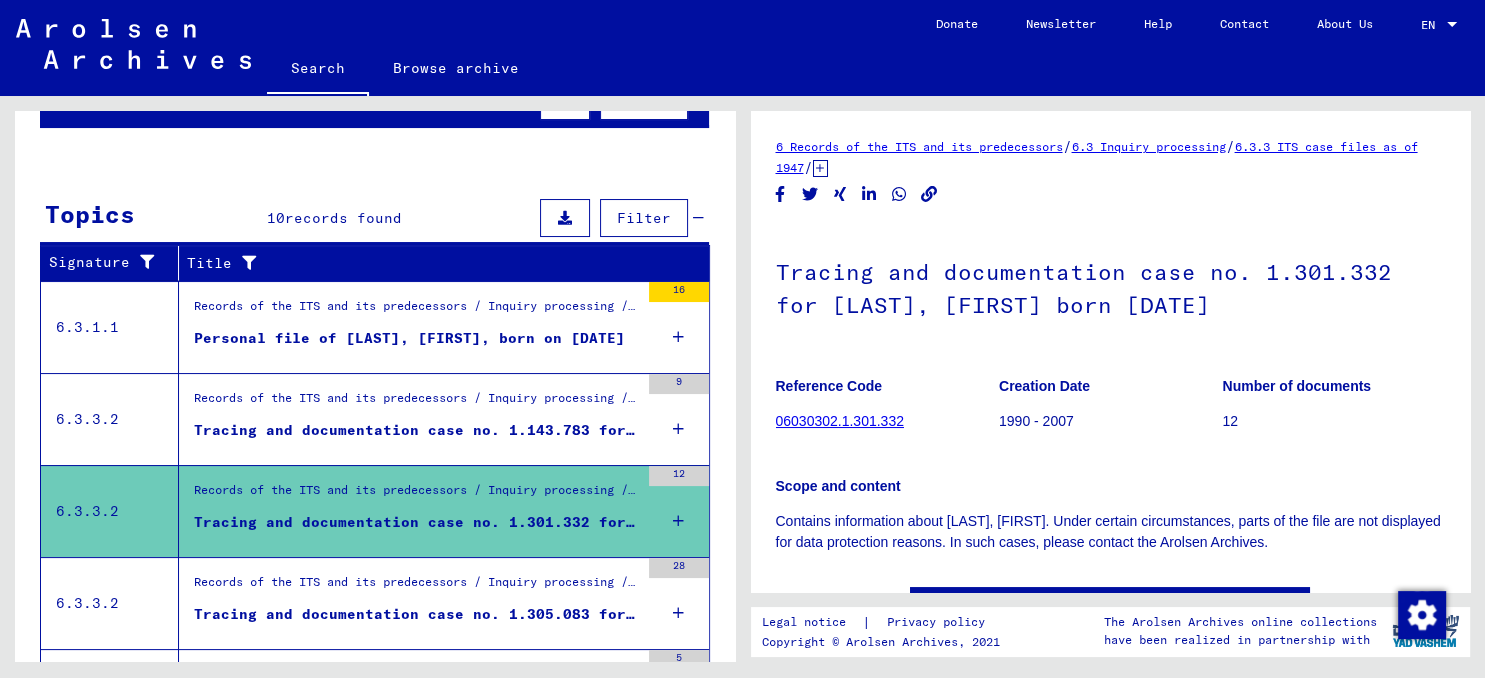 scroll, scrollTop: 331, scrollLeft: 0, axis: vertical 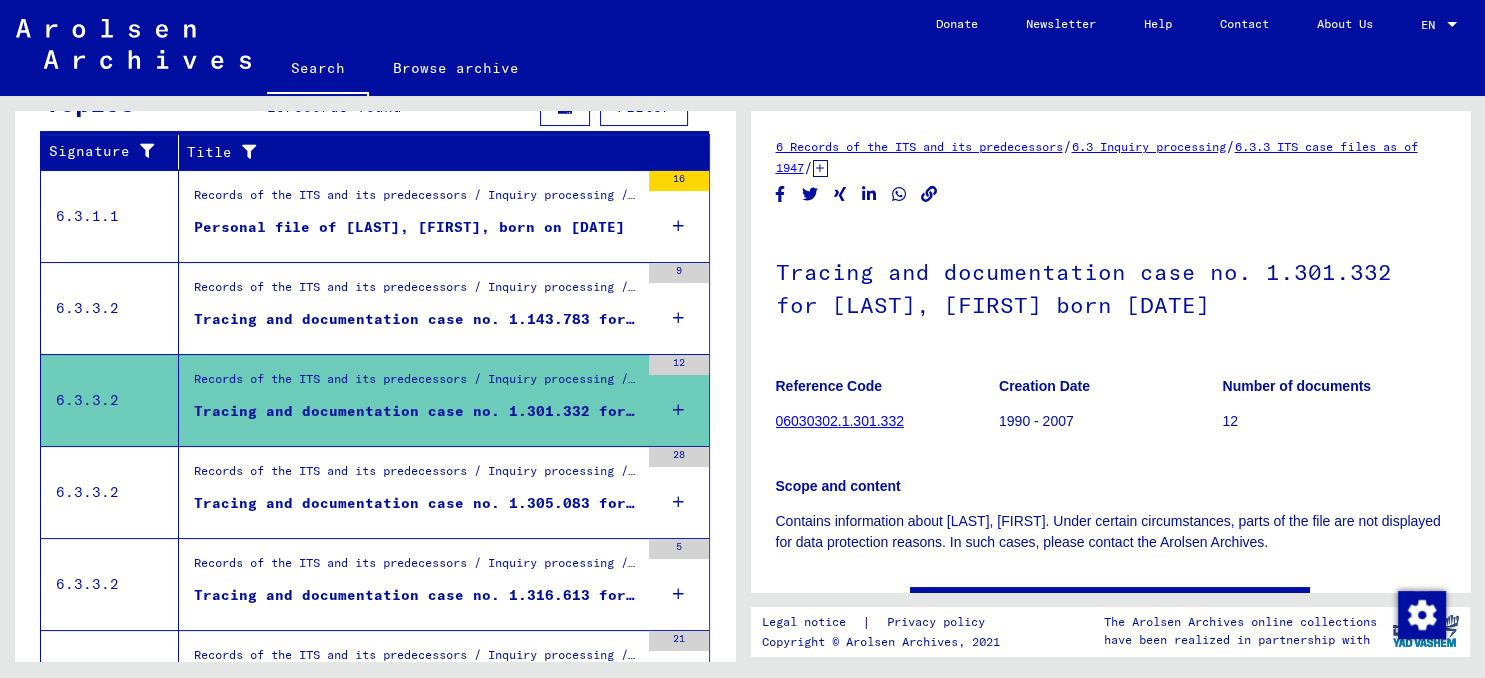 click on "Records of the ITS and its predecessors / Inquiry processing / ITS case files as of 1947 / Repository of T/D cases / Tracing and documentation cases with (T/D) numbers between 1.250.000 and 1.499.999 / Tracing and documentation cases with (T/D) numbers between 1.305.000 and 1.305.499" at bounding box center (416, 476) 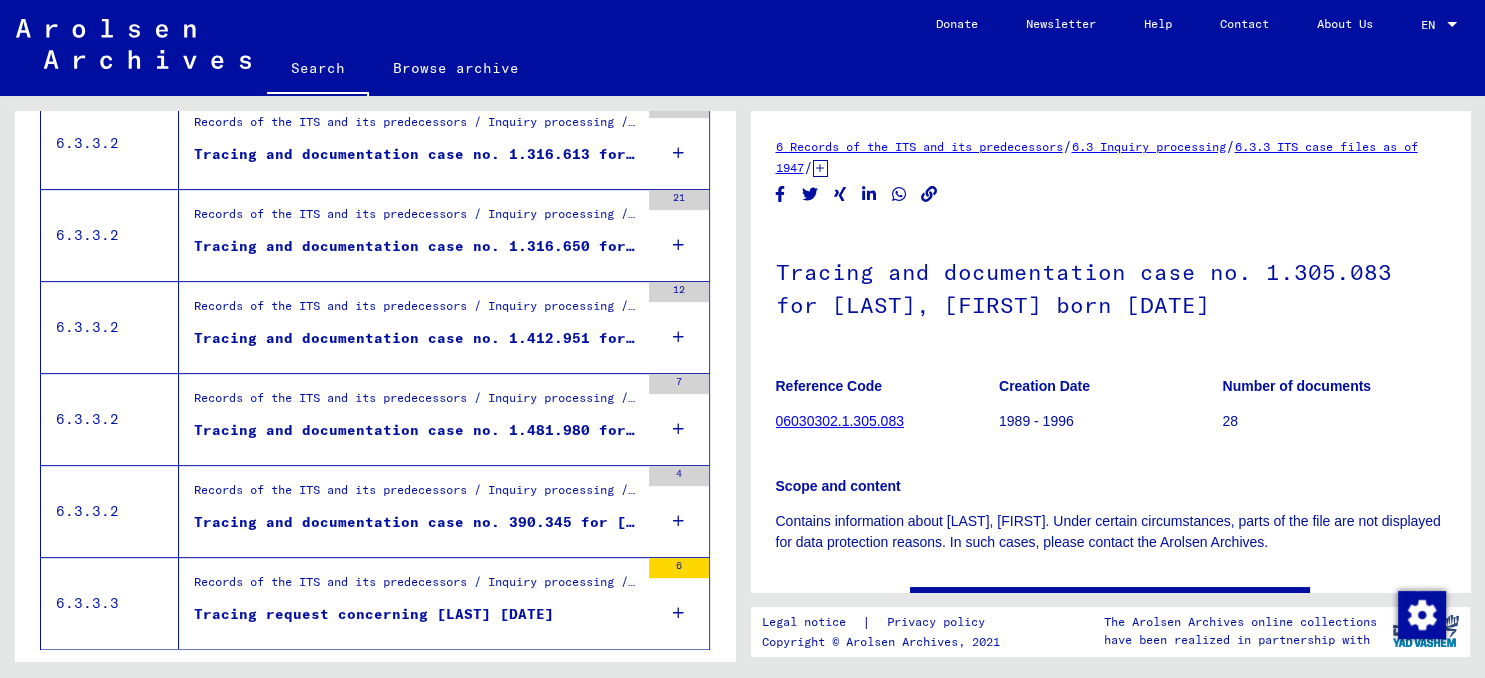 scroll, scrollTop: 870, scrollLeft: 0, axis: vertical 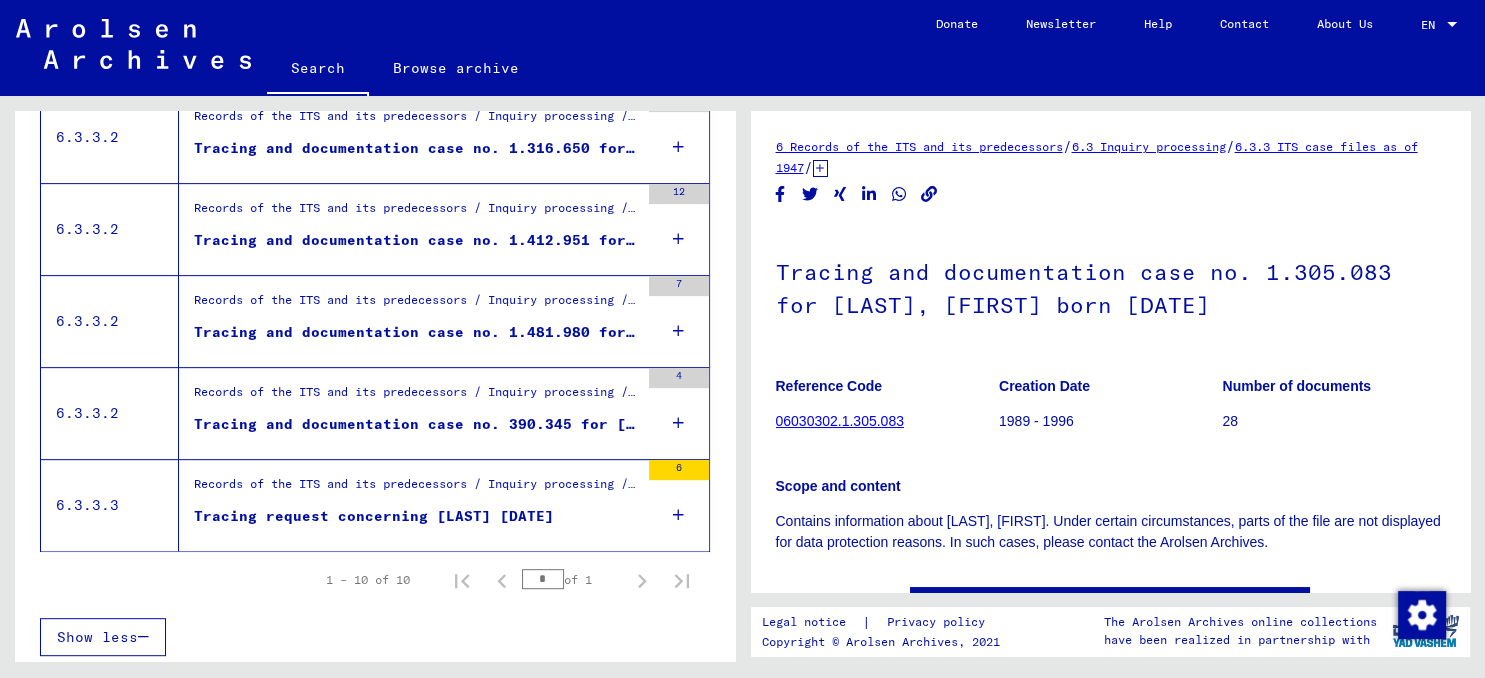 click 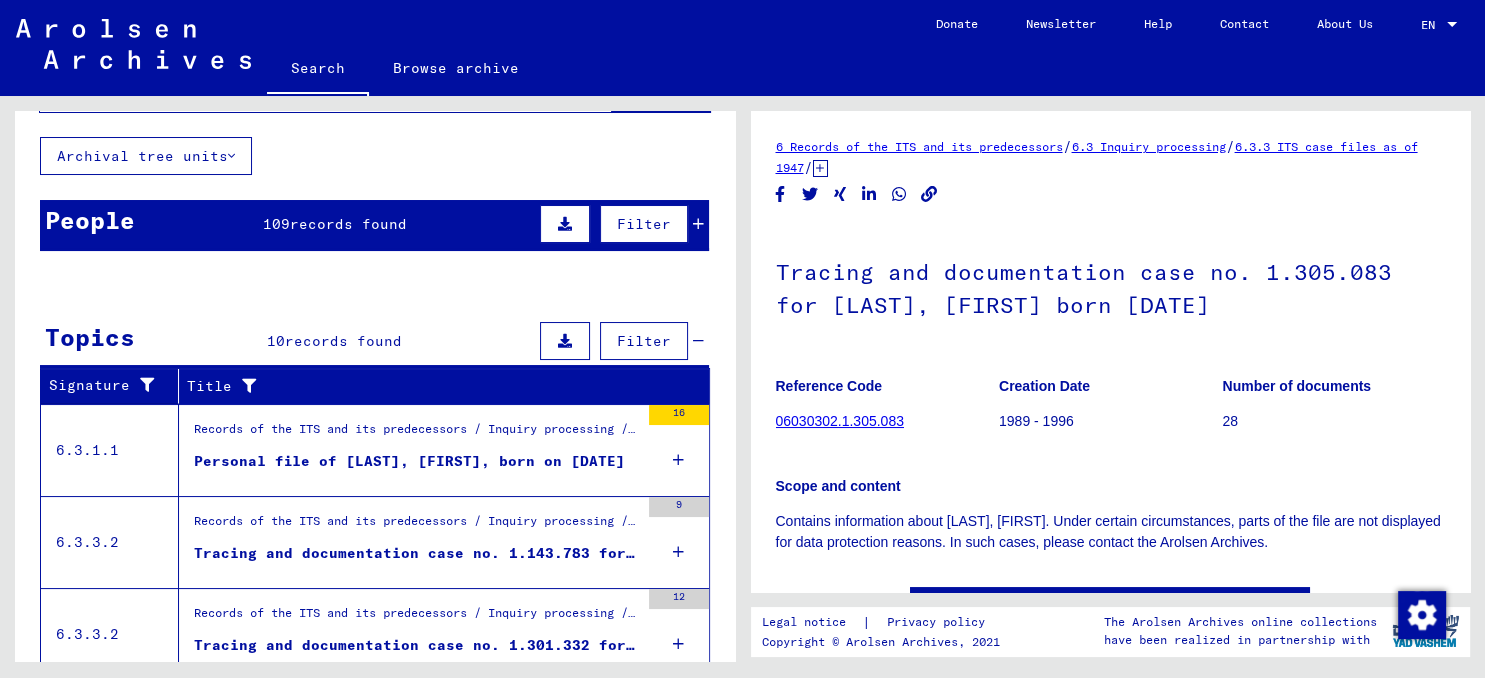 scroll, scrollTop: 0, scrollLeft: 0, axis: both 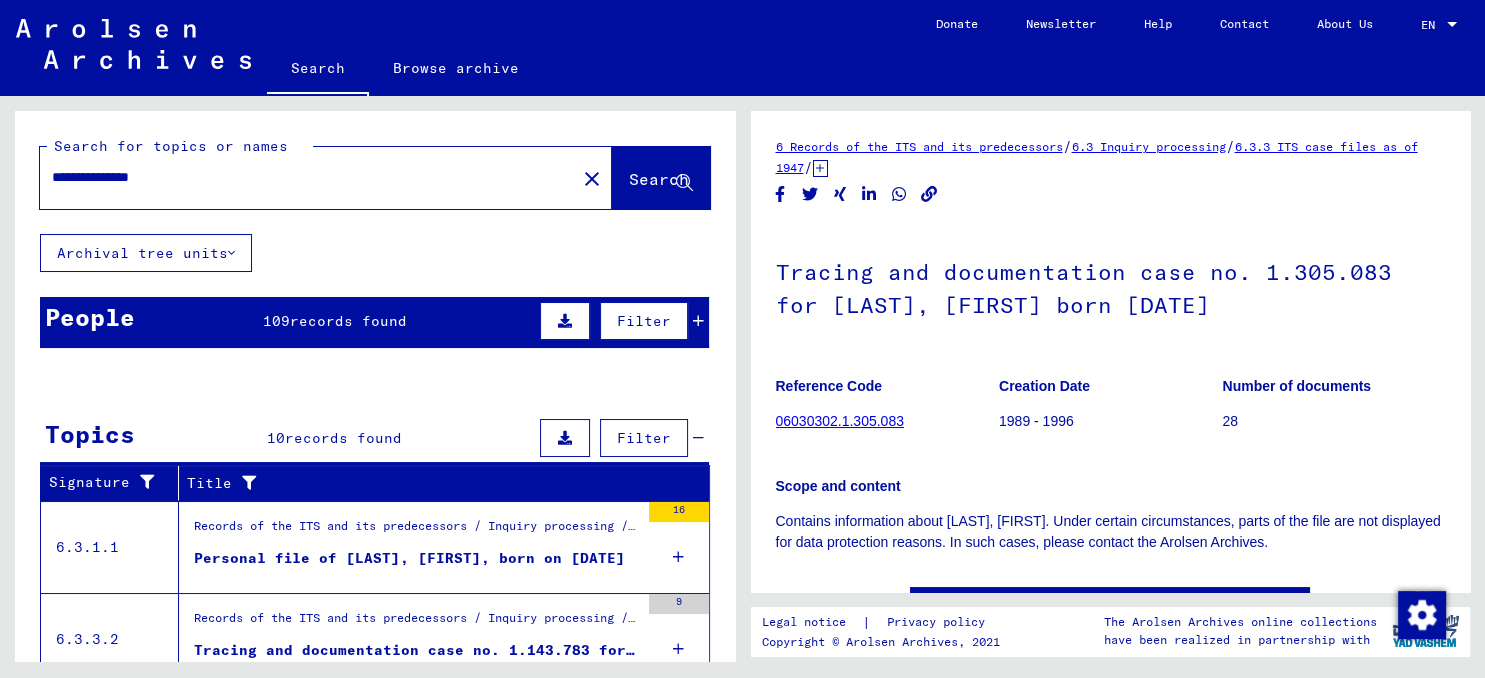 click on "Records of the ITS and its predecessors / Inquiry processing / Searching for missing persons / Tracing inquiries 1945 - 1946 / Files with names from KUIKHOVEN" at bounding box center [416, 531] 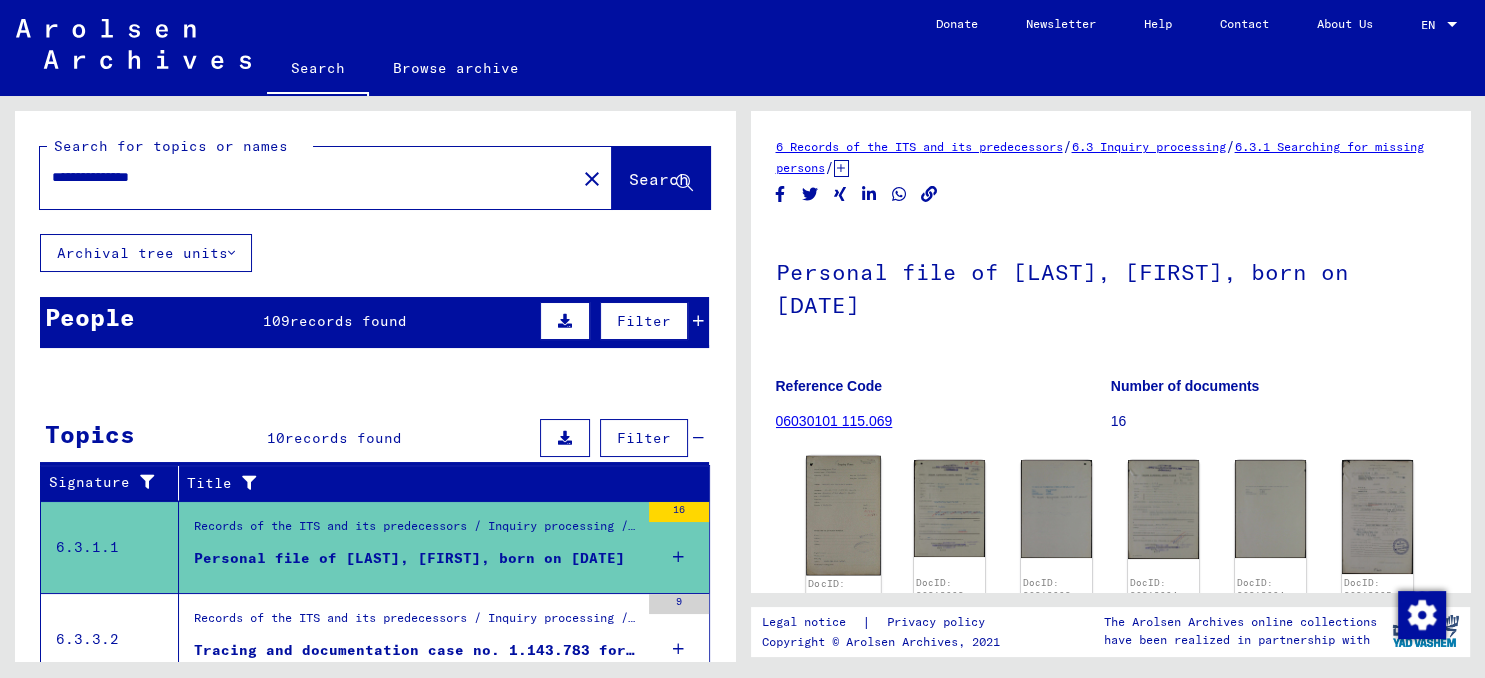 click 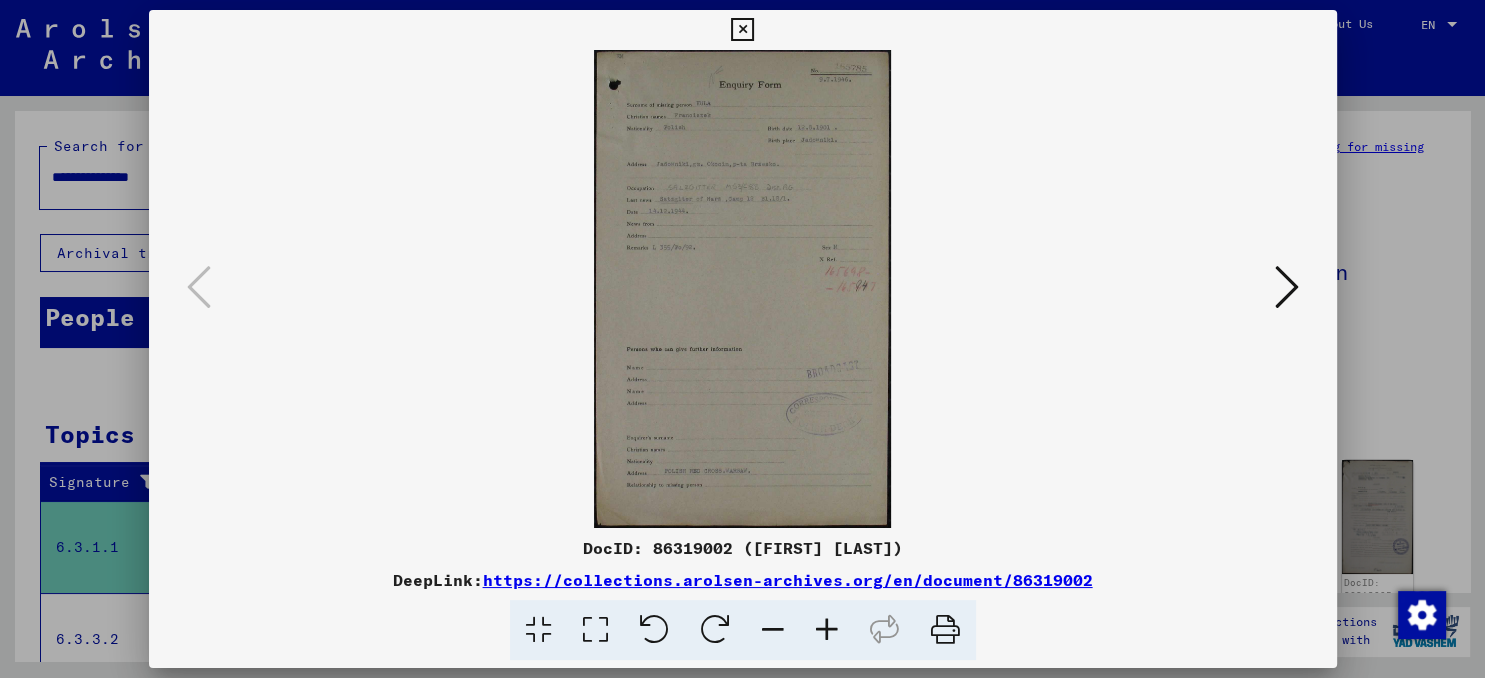 click at bounding box center (743, 289) 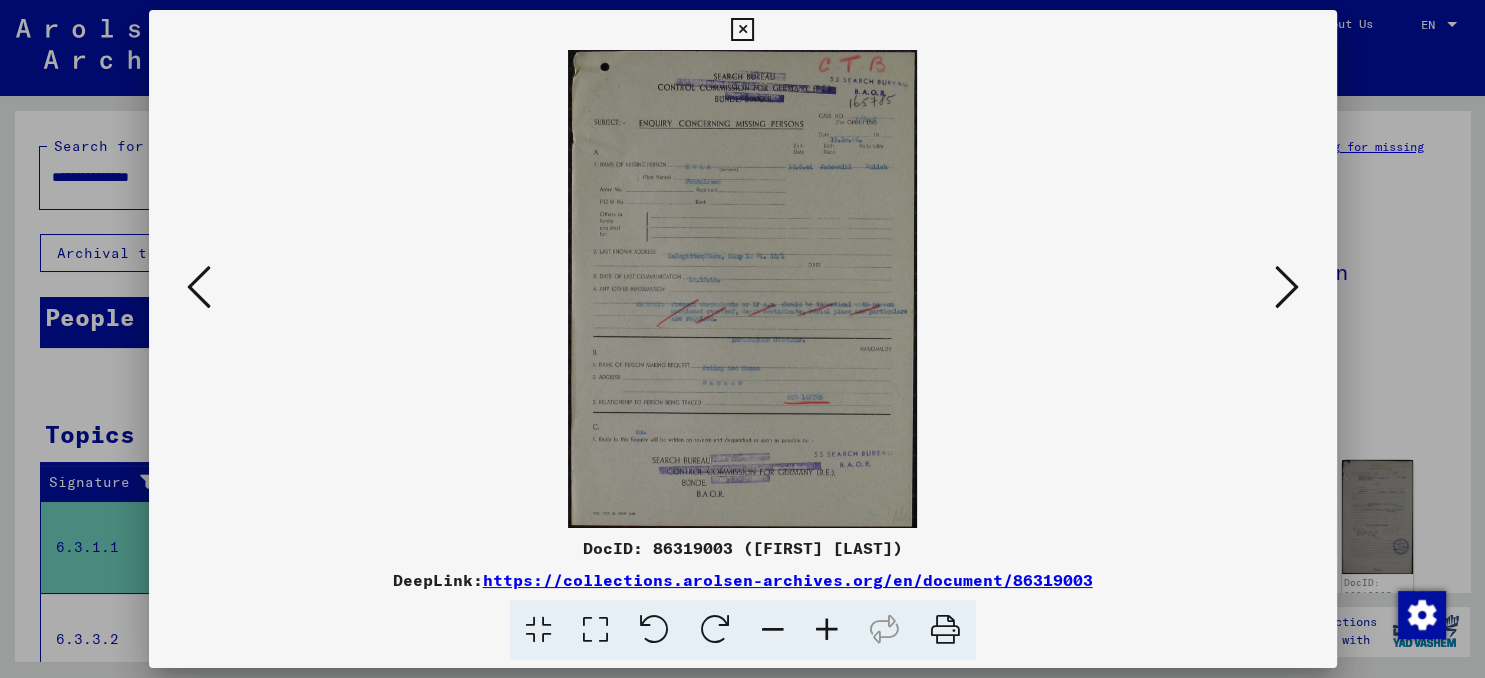 click at bounding box center (1287, 287) 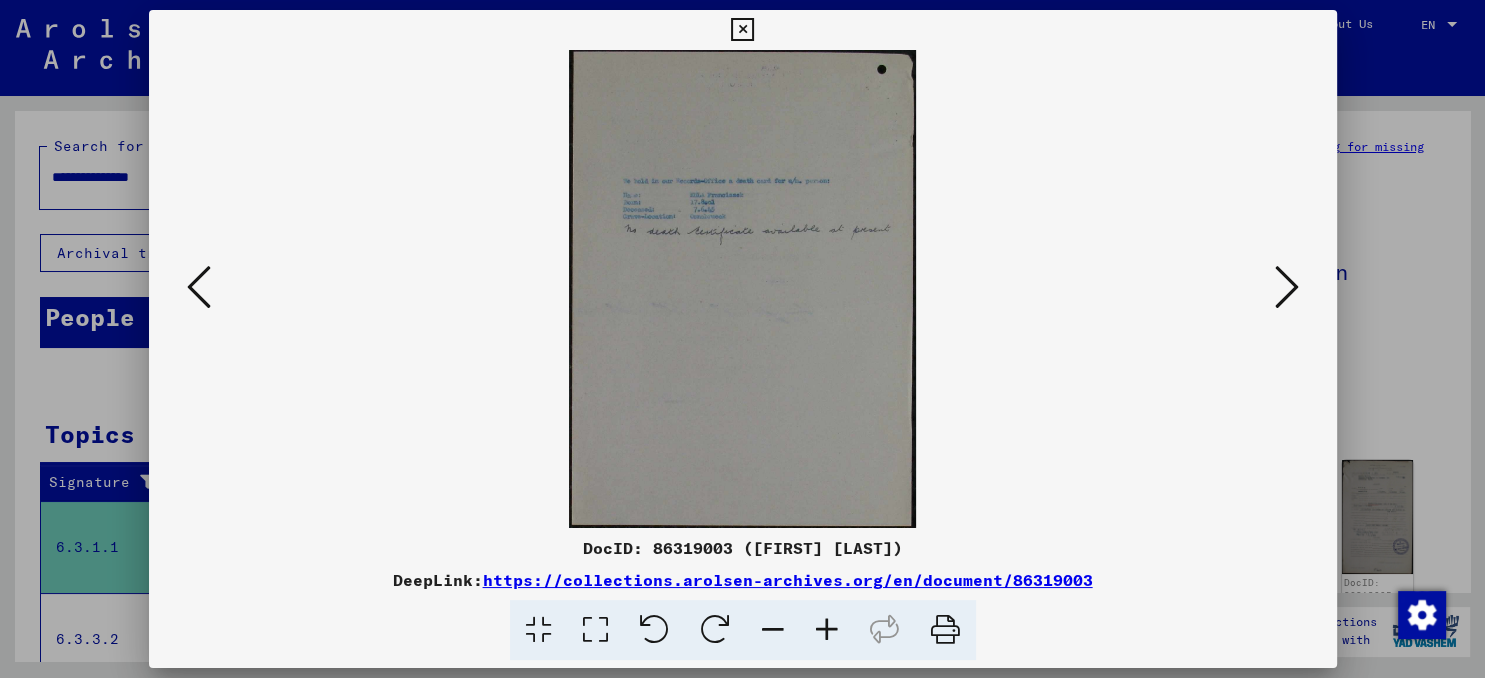 click at bounding box center (1287, 287) 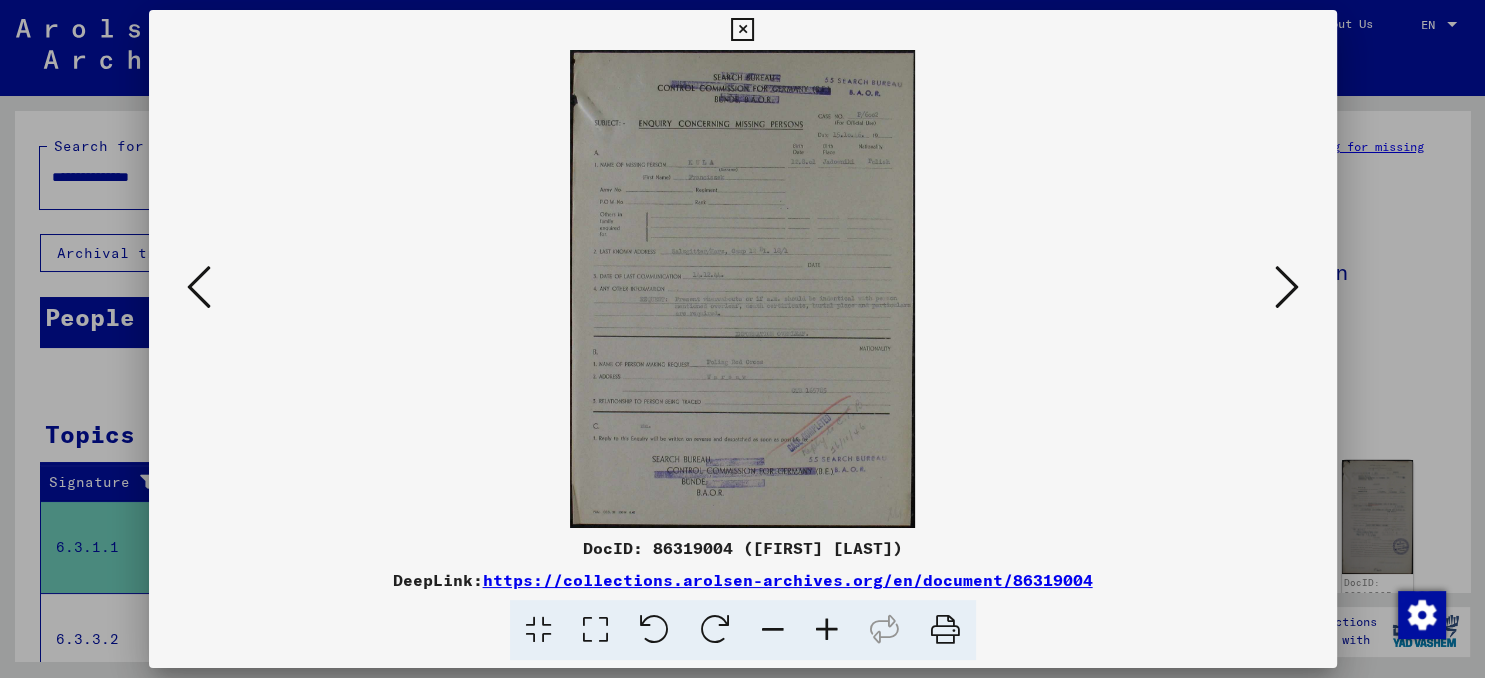 click at bounding box center [743, 289] 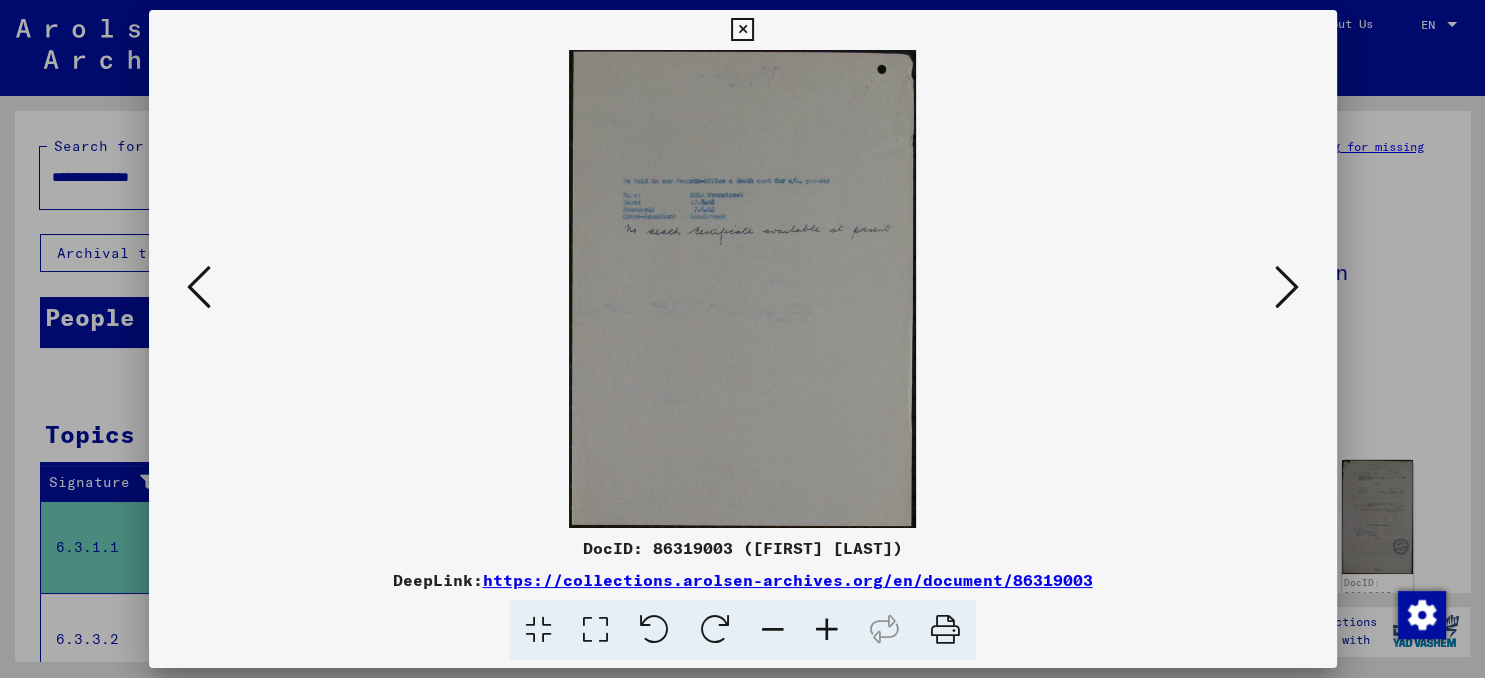 click at bounding box center [199, 287] 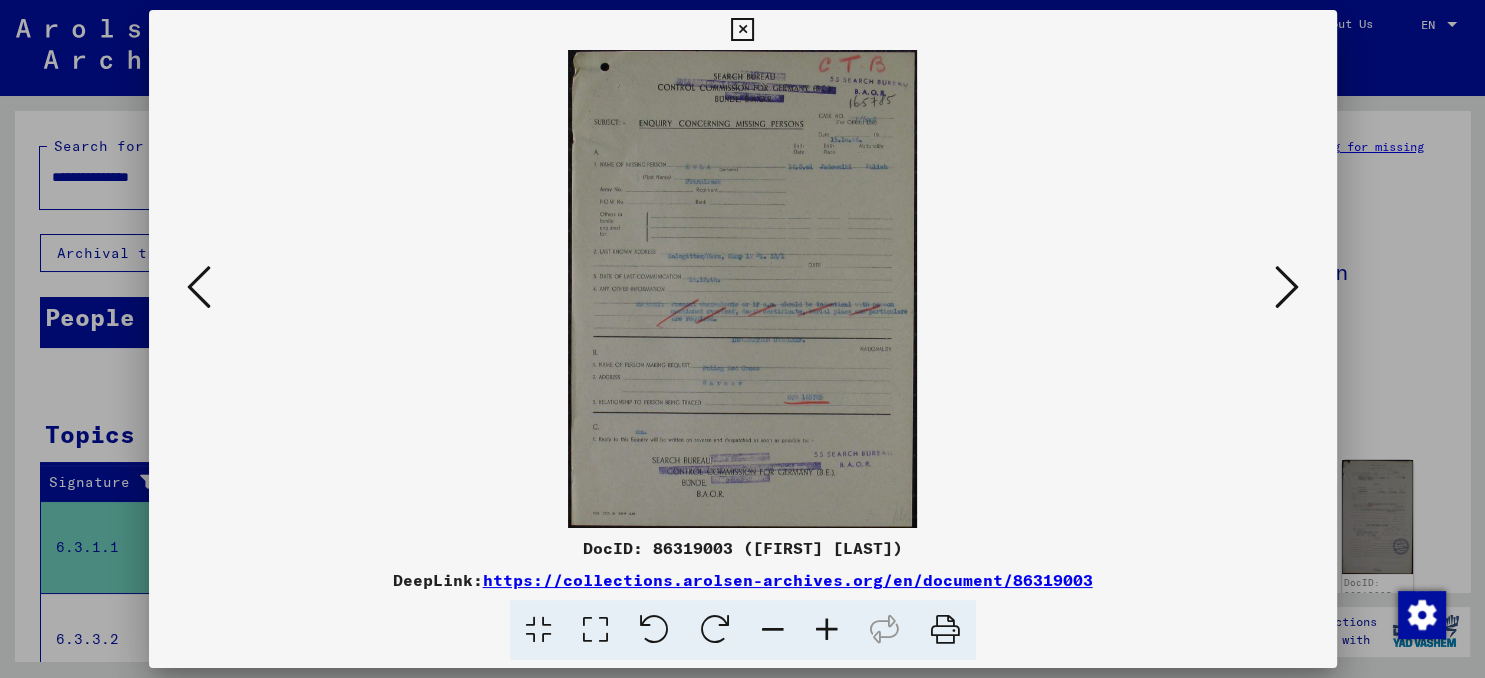 click at bounding box center [199, 287] 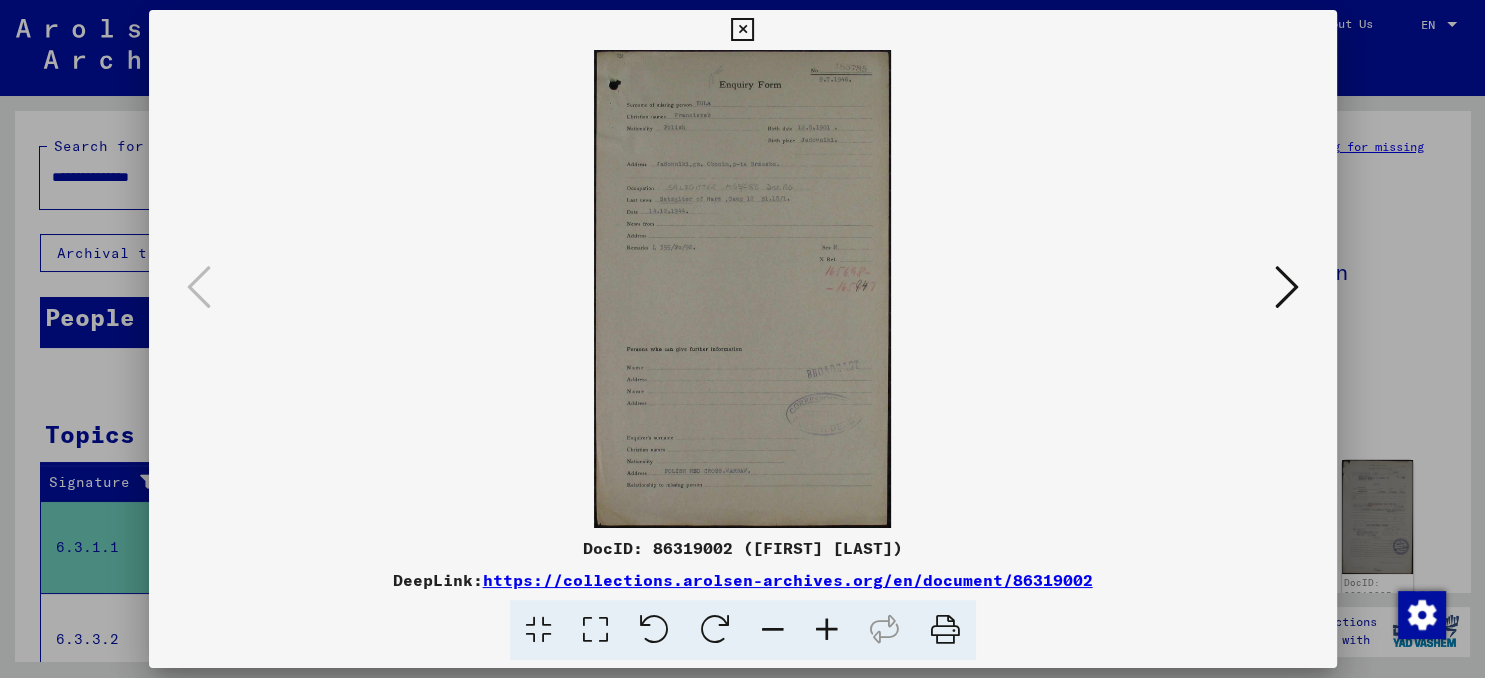 click on "https://collections.arolsen-archives.org/en/document/86319002" at bounding box center [788, 580] 